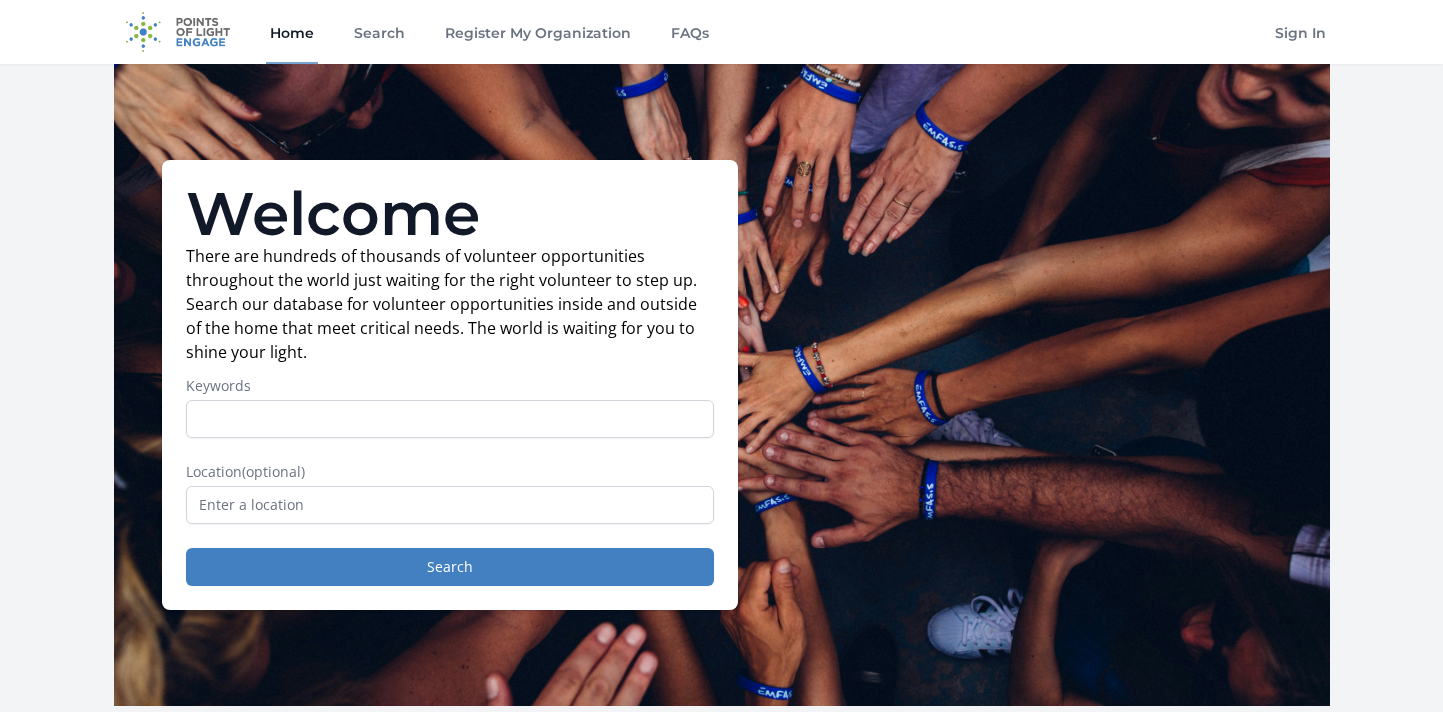 scroll, scrollTop: 0, scrollLeft: 0, axis: both 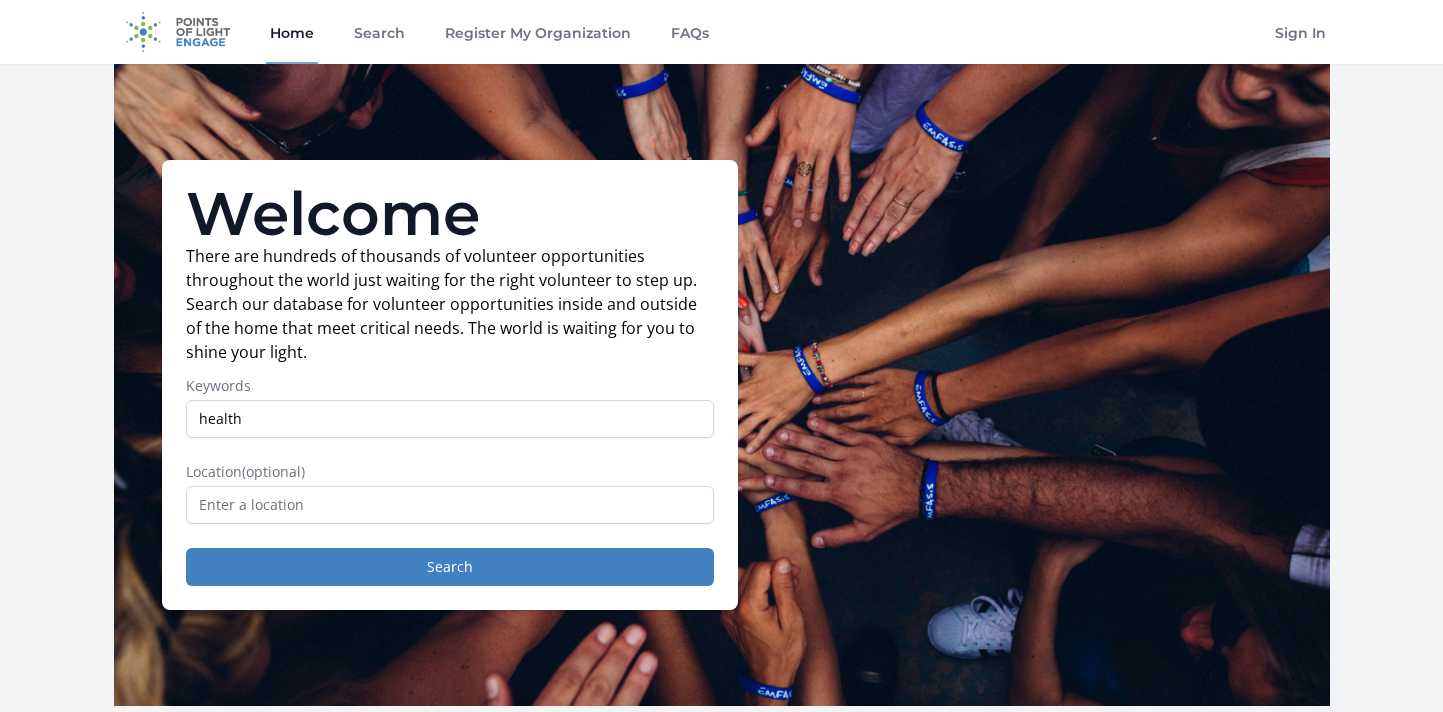 type on "health" 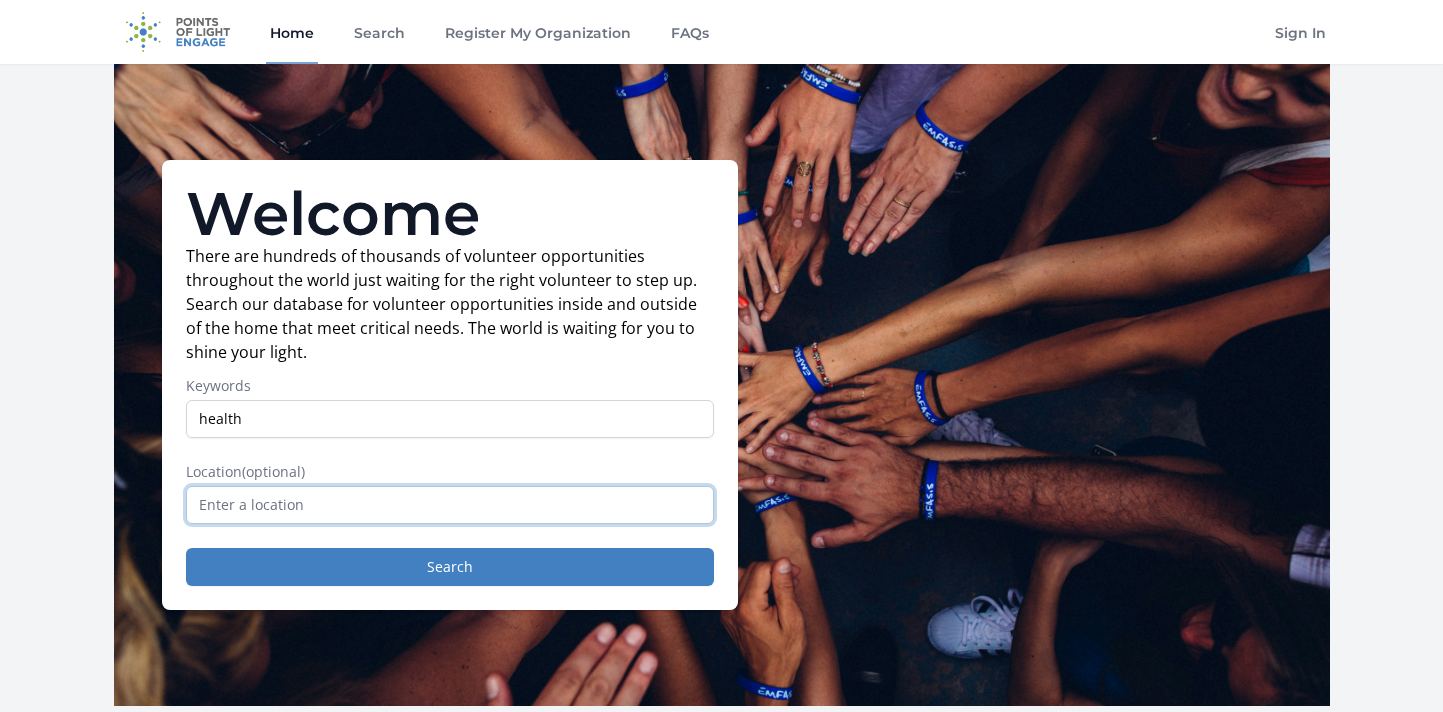 click at bounding box center (450, 505) 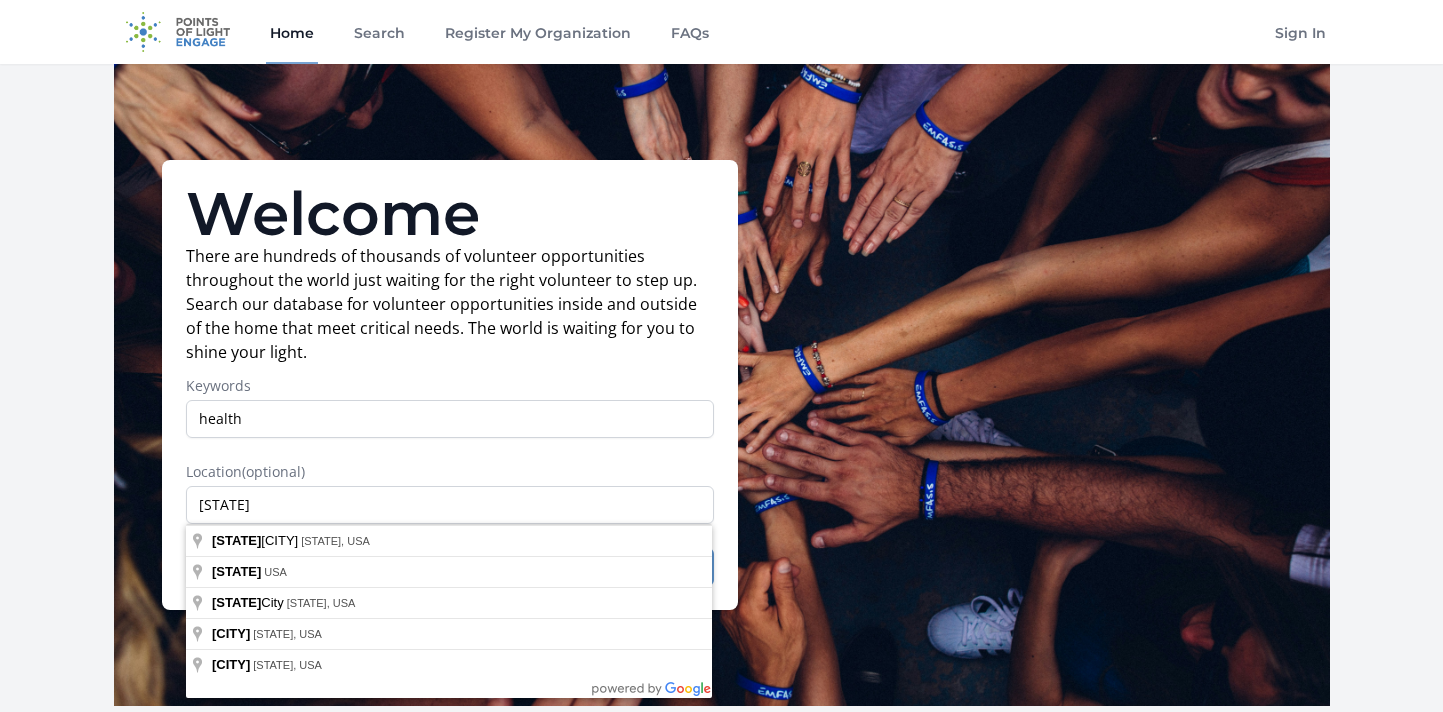 type on "Colorado Springs, CO, USA" 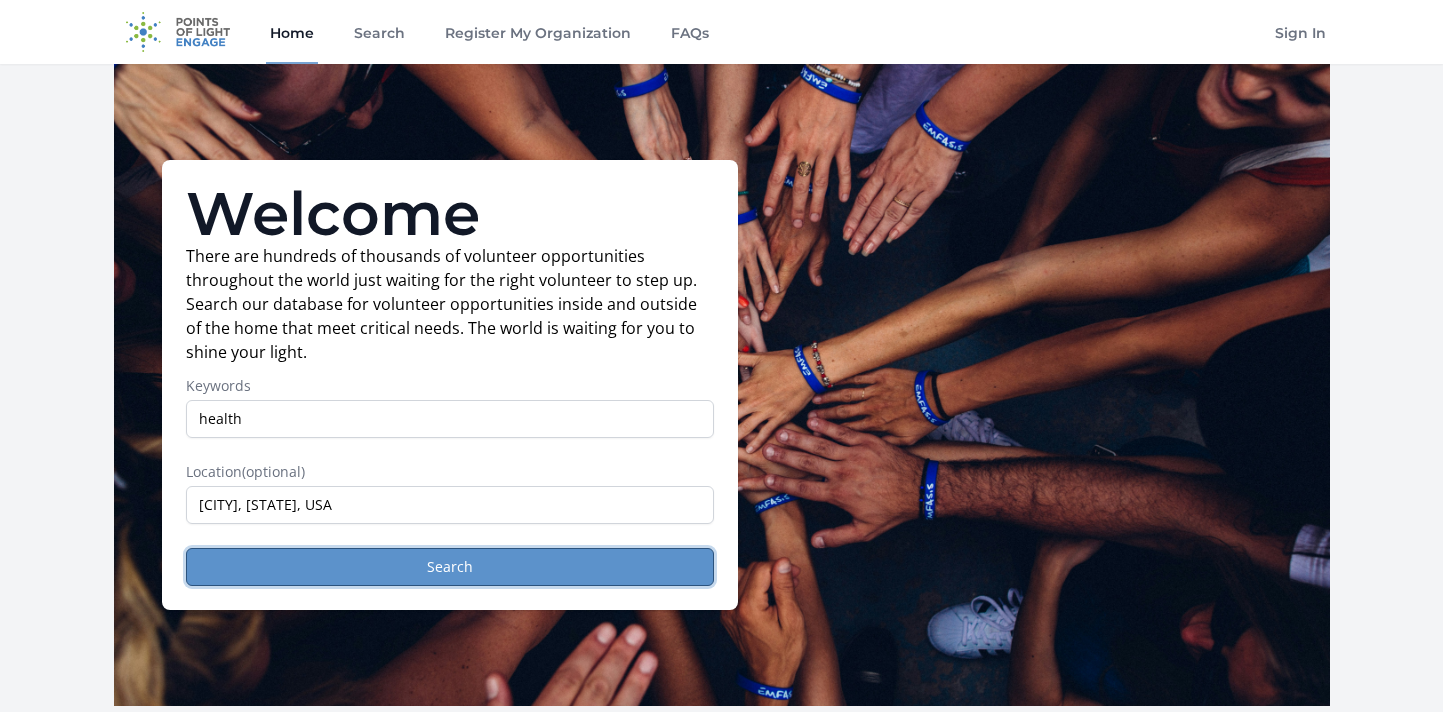 click on "Search" at bounding box center [450, 567] 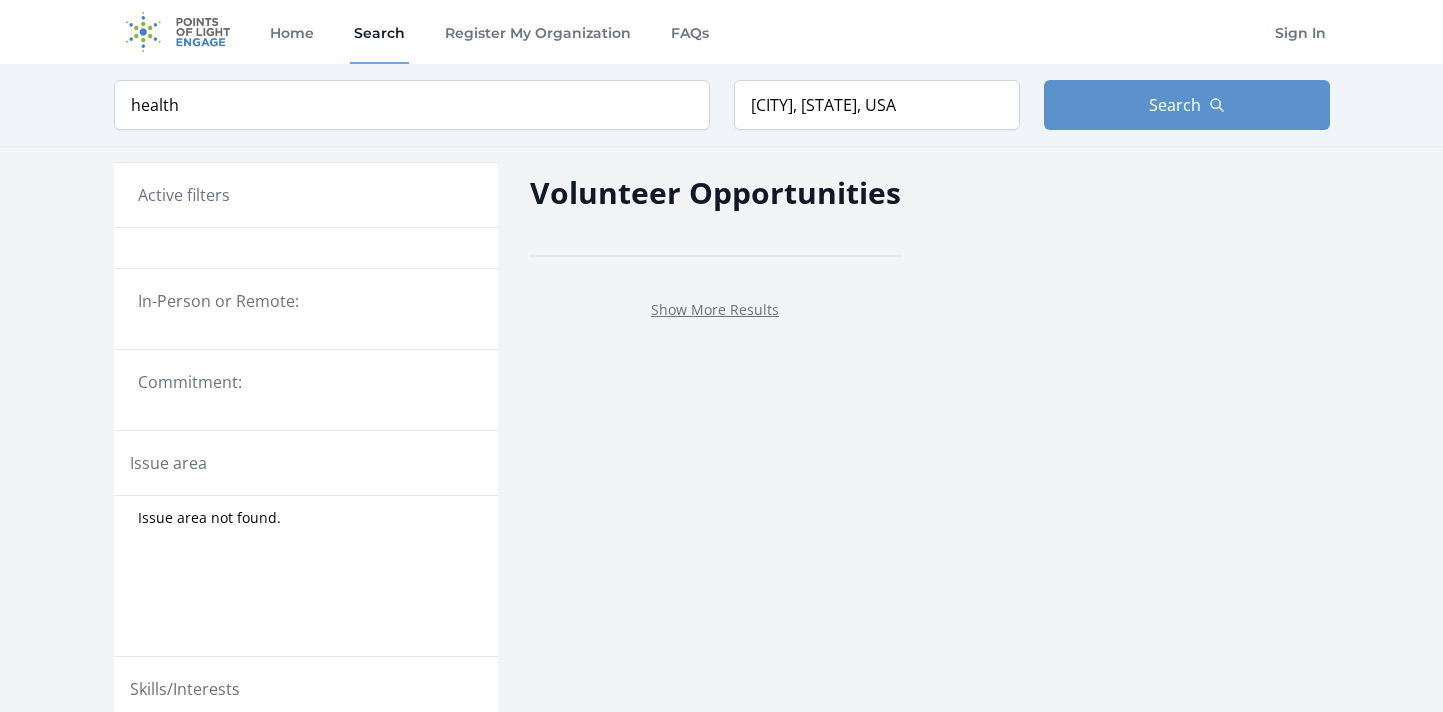 scroll, scrollTop: 0, scrollLeft: 0, axis: both 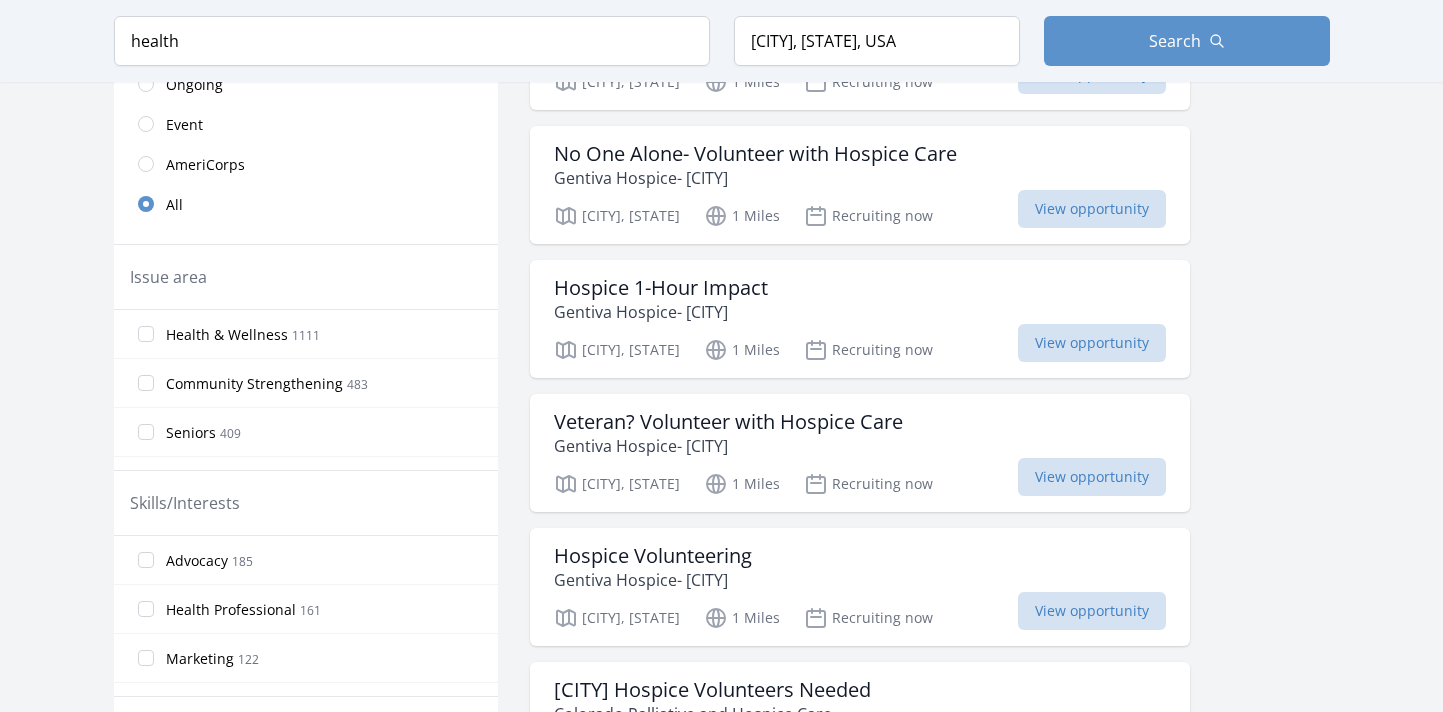 click on "Health & Wellness   1111" at bounding box center (306, 334) 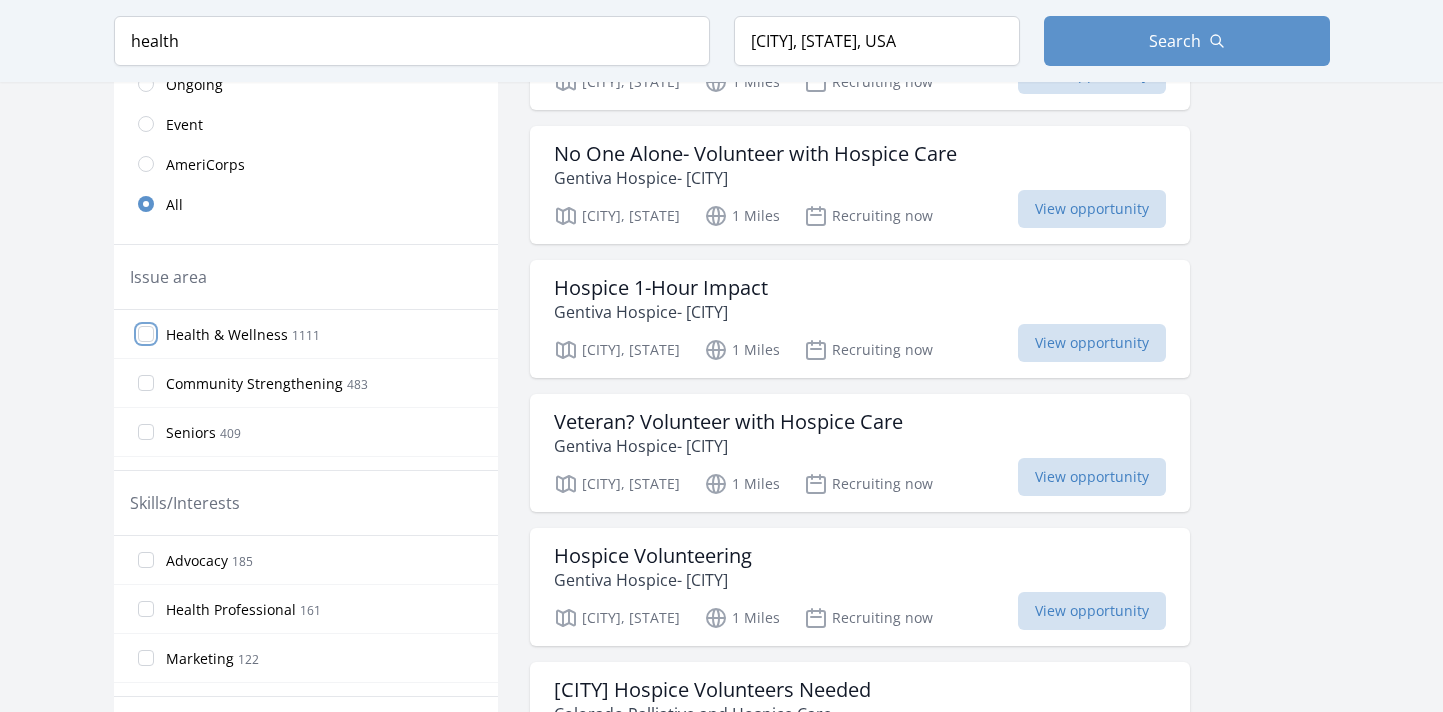 click on "Health & Wellness   1111" at bounding box center [146, 334] 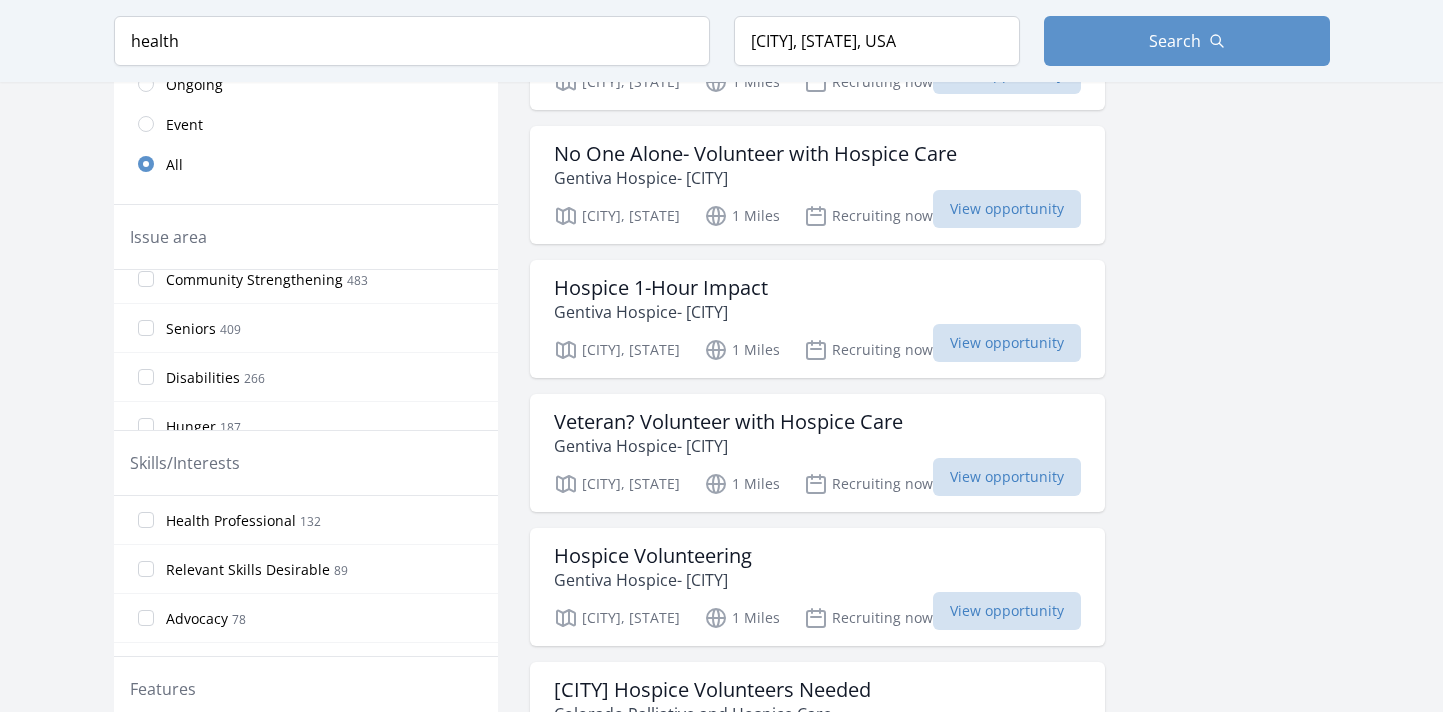 scroll, scrollTop: 70, scrollLeft: 0, axis: vertical 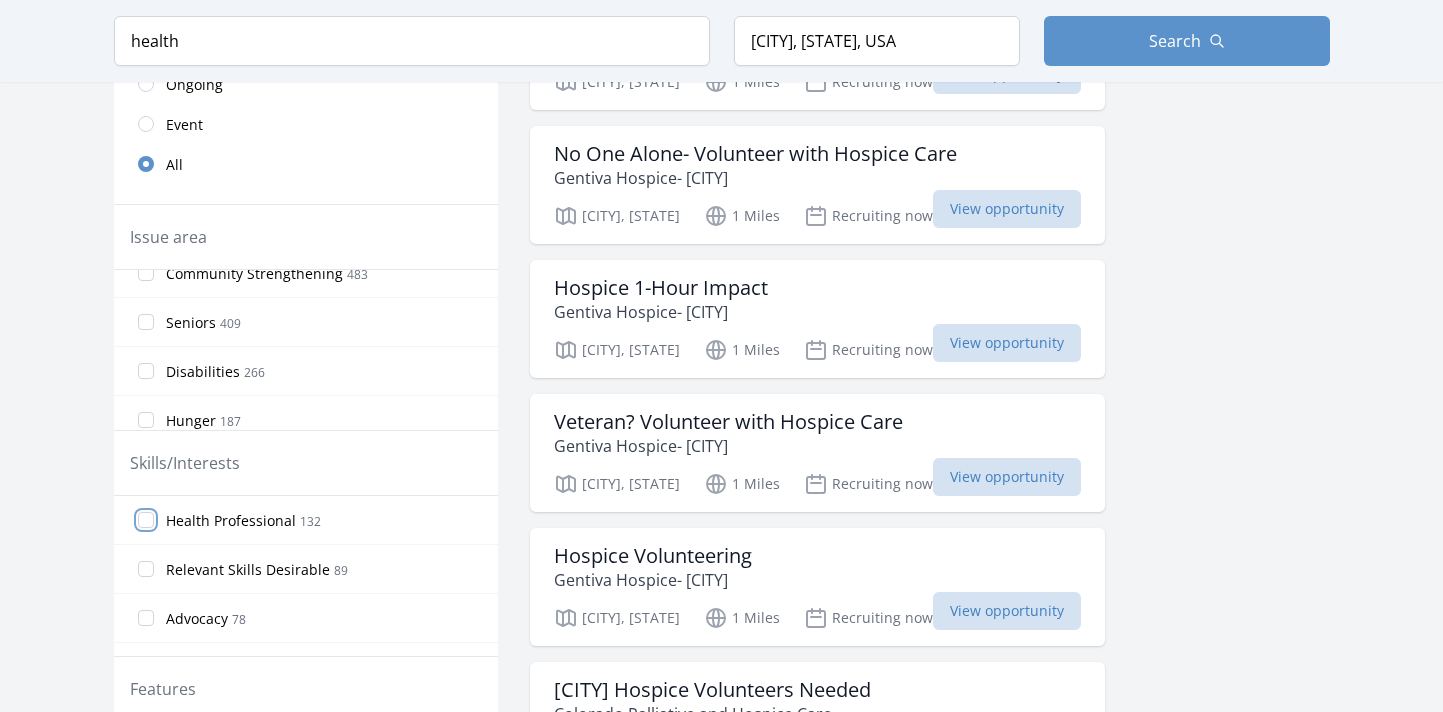 click on "Health Professional   132" at bounding box center (146, 520) 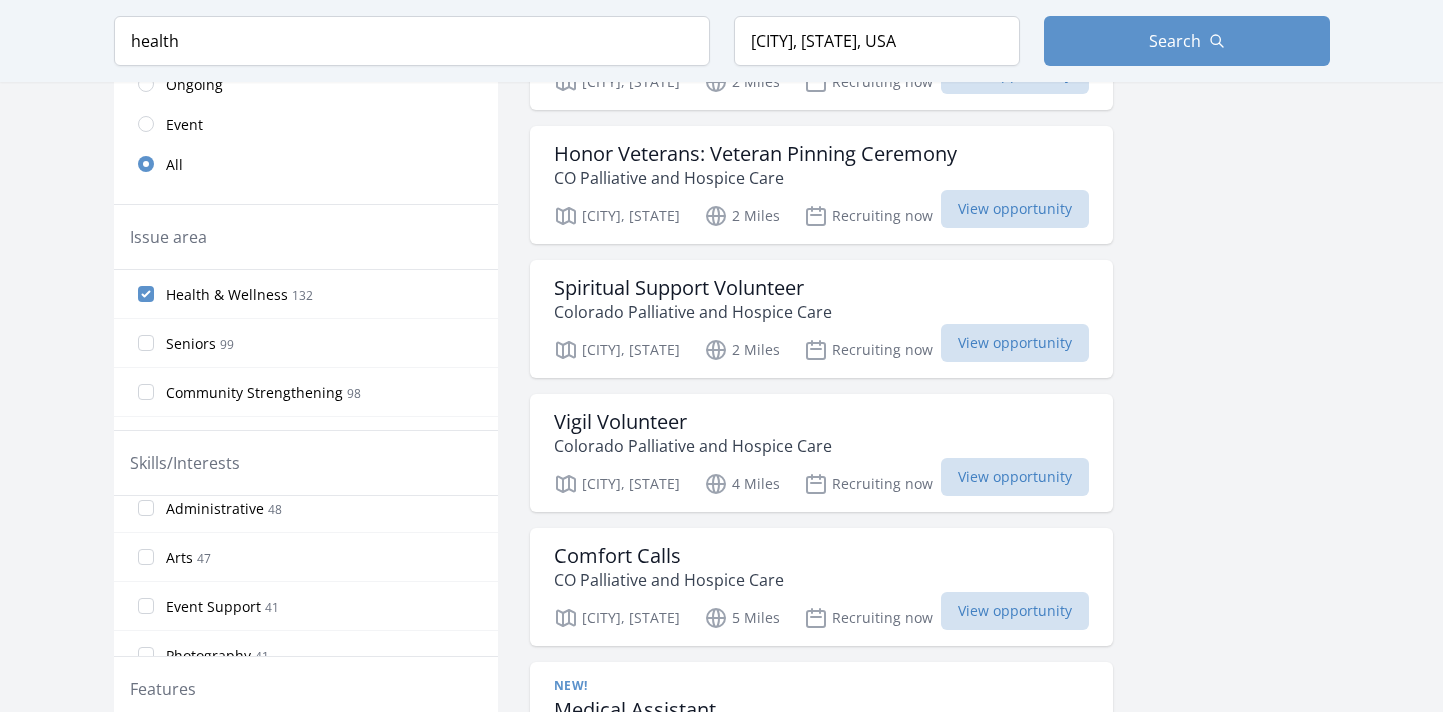 scroll, scrollTop: 486, scrollLeft: 0, axis: vertical 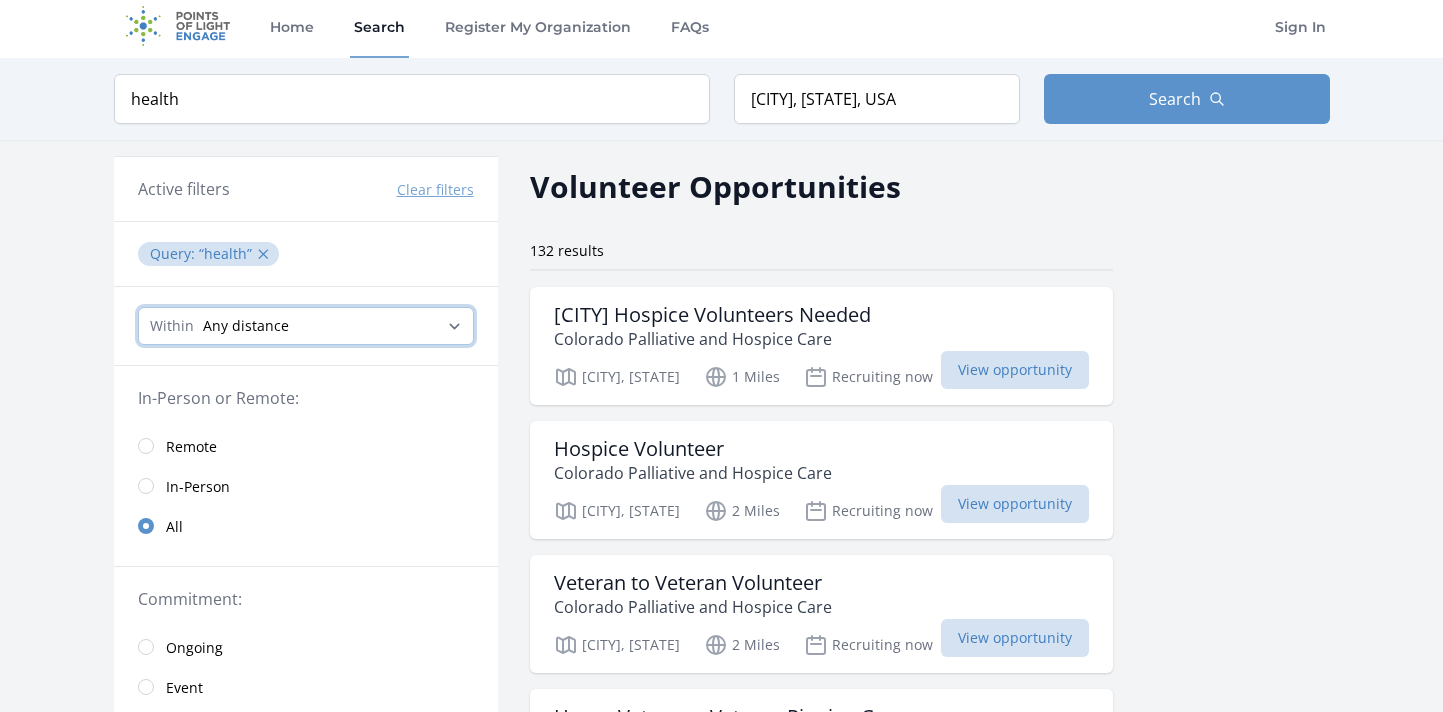 click on "Any distance , 5 Miles , 20 Miles , 50 Miles , 100 Miles" at bounding box center [306, 326] 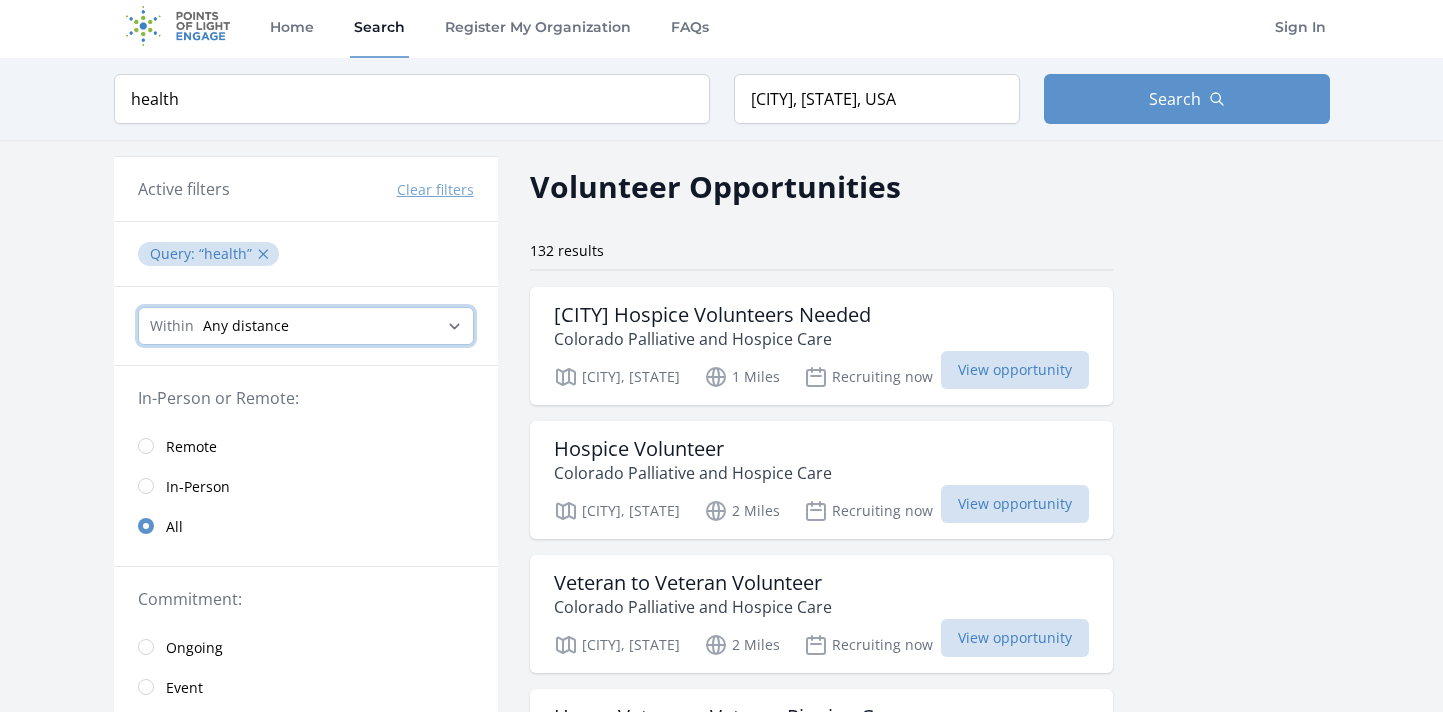select on "8046" 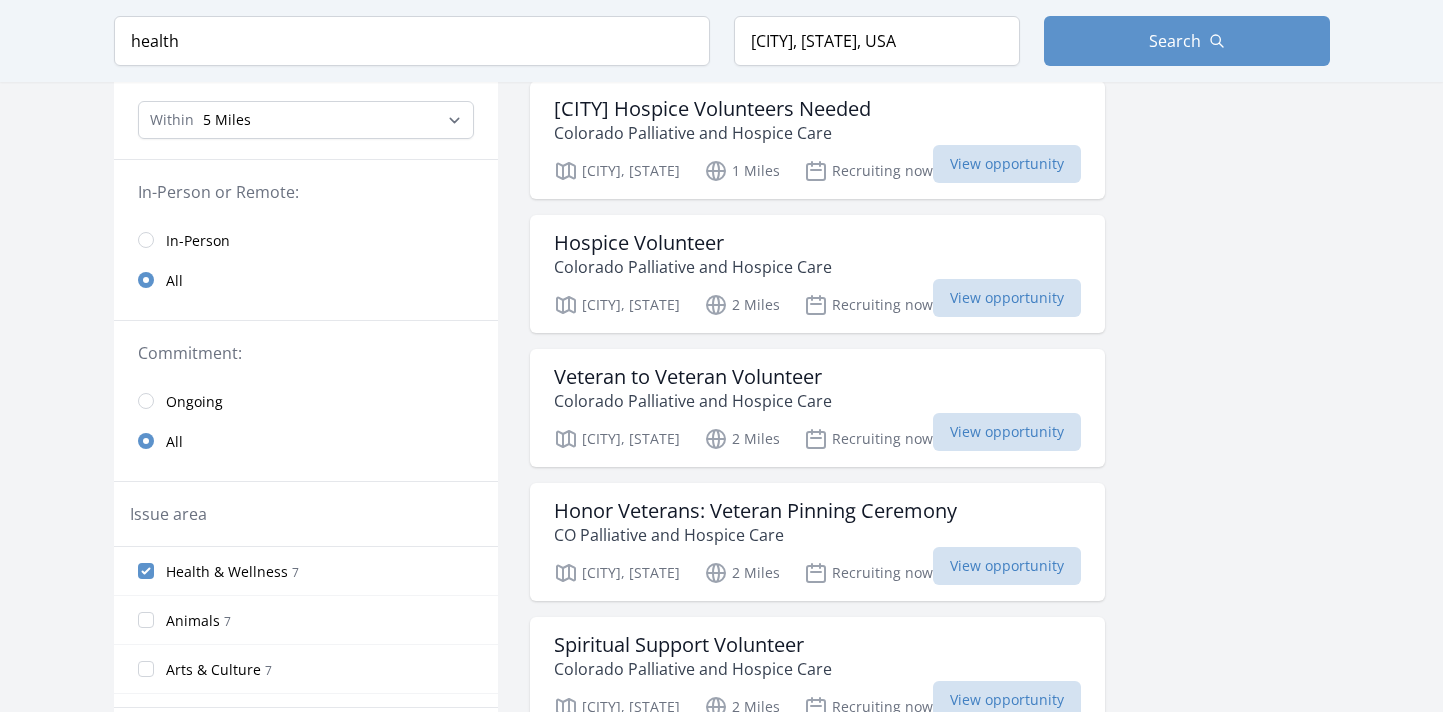 scroll, scrollTop: 118, scrollLeft: 0, axis: vertical 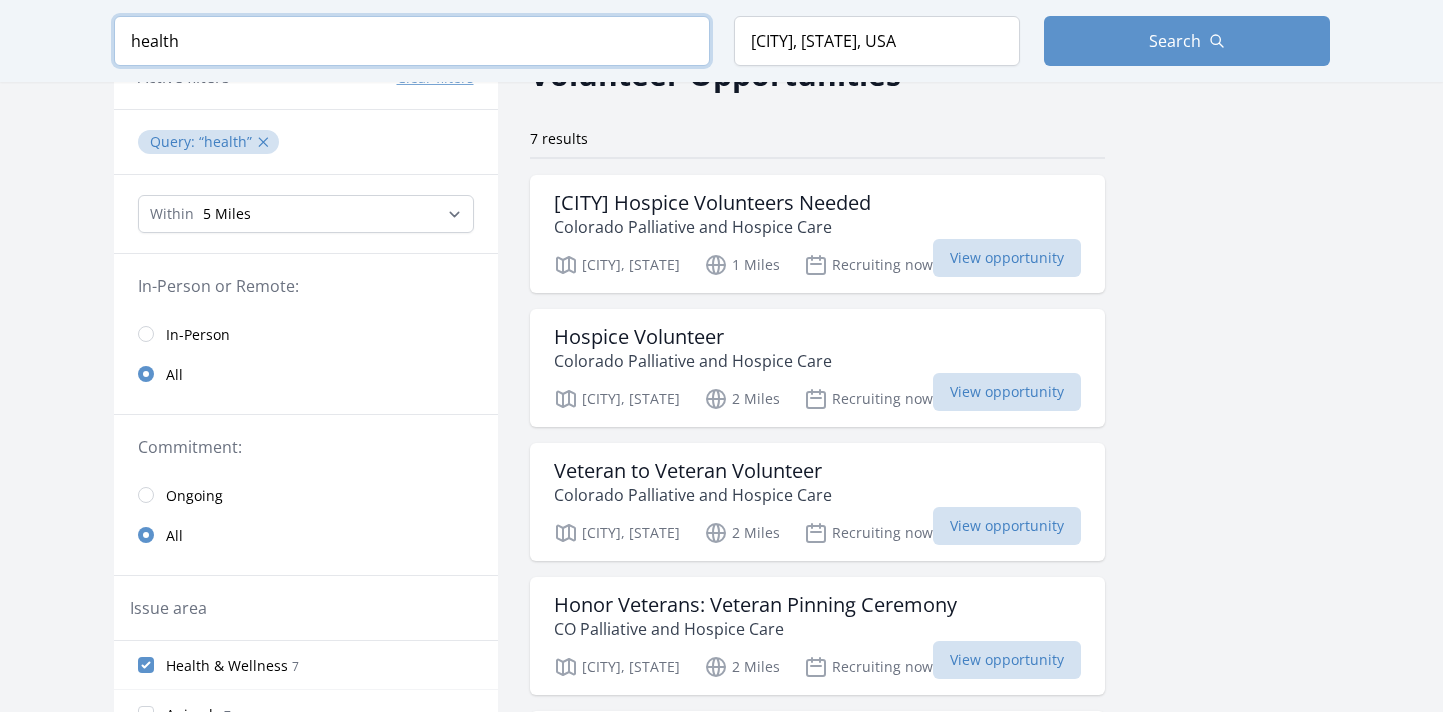 click on "health" at bounding box center (412, 41) 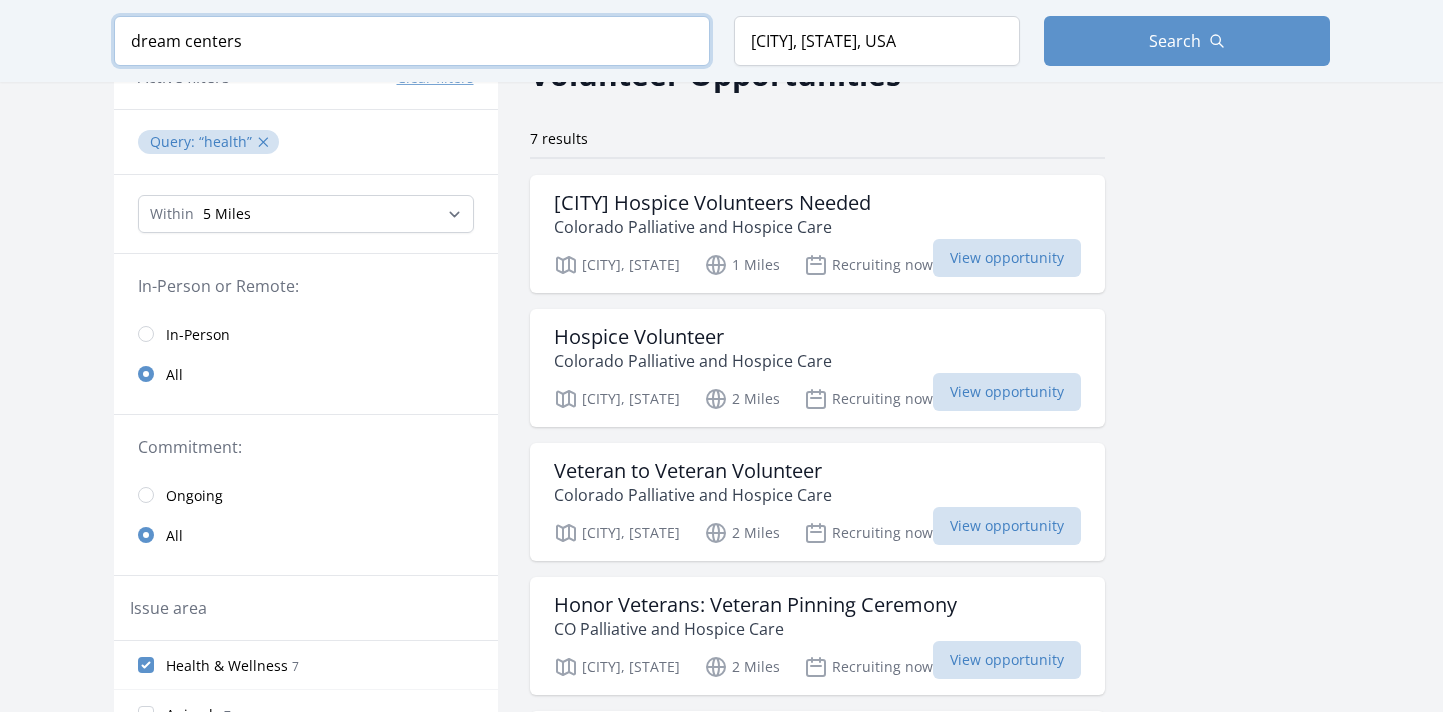 click at bounding box center [0, 0] 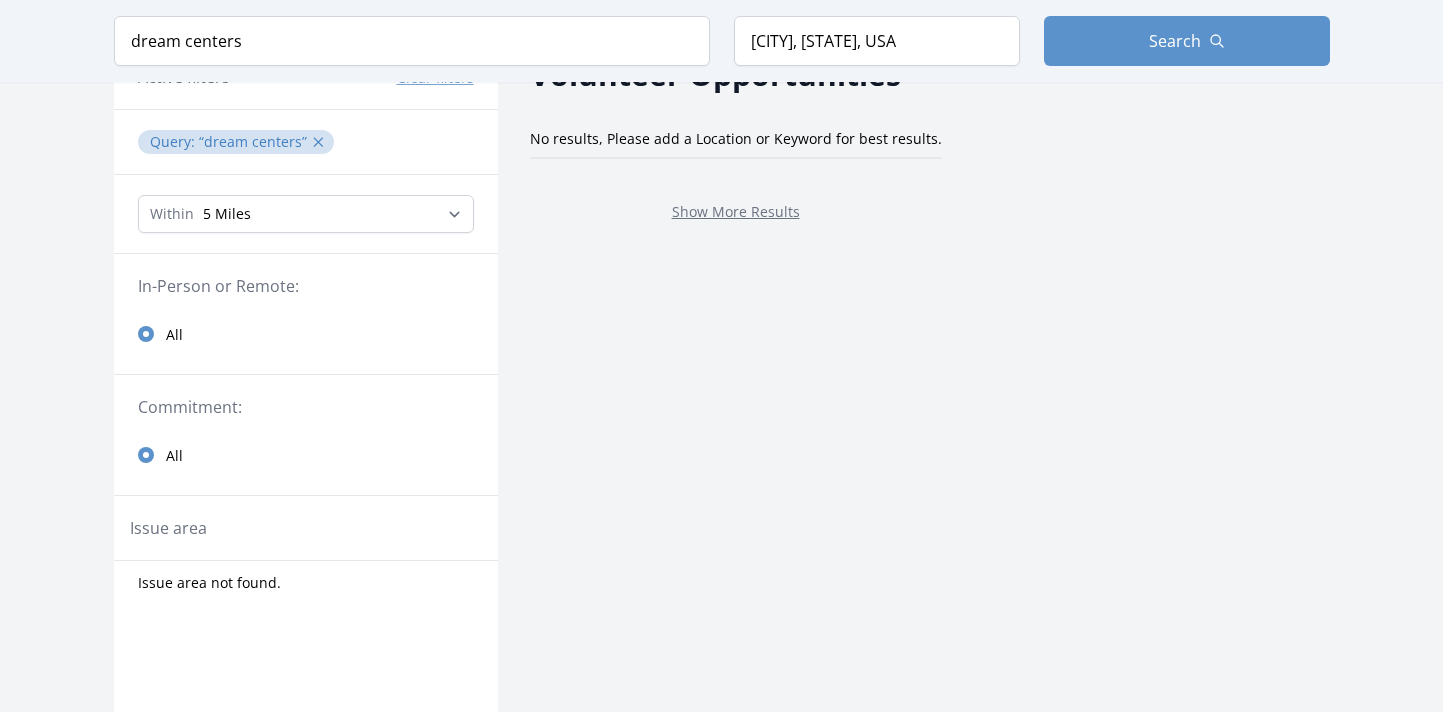 scroll, scrollTop: 0, scrollLeft: 0, axis: both 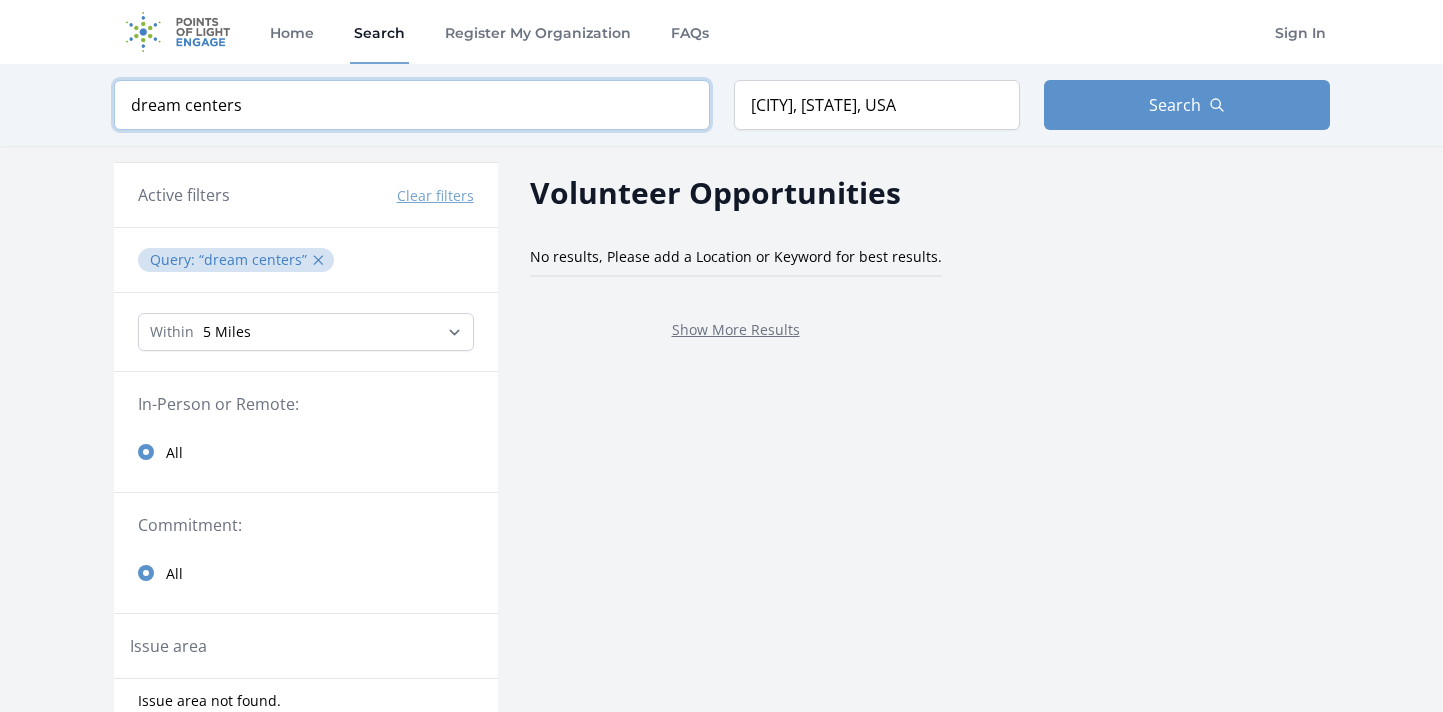 click on "dream centers" at bounding box center (412, 105) 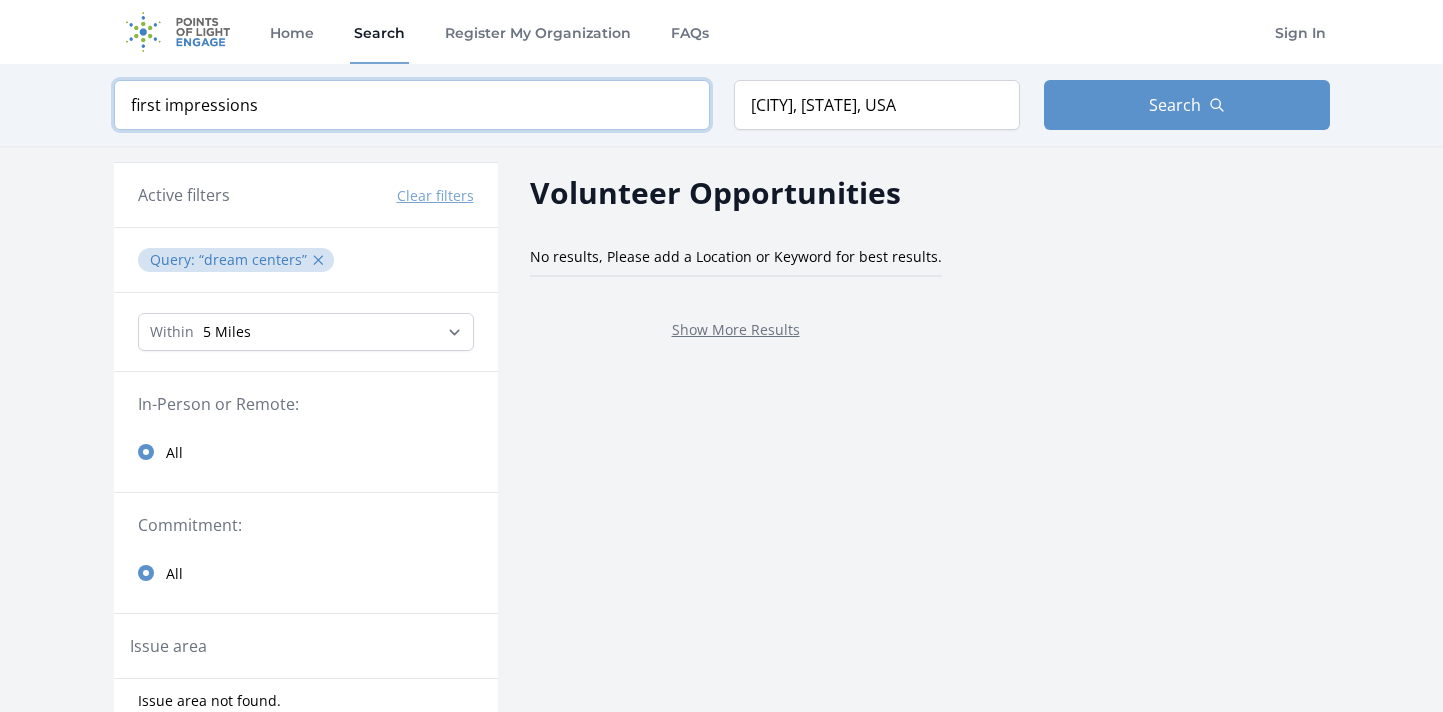 click at bounding box center [0, 0] 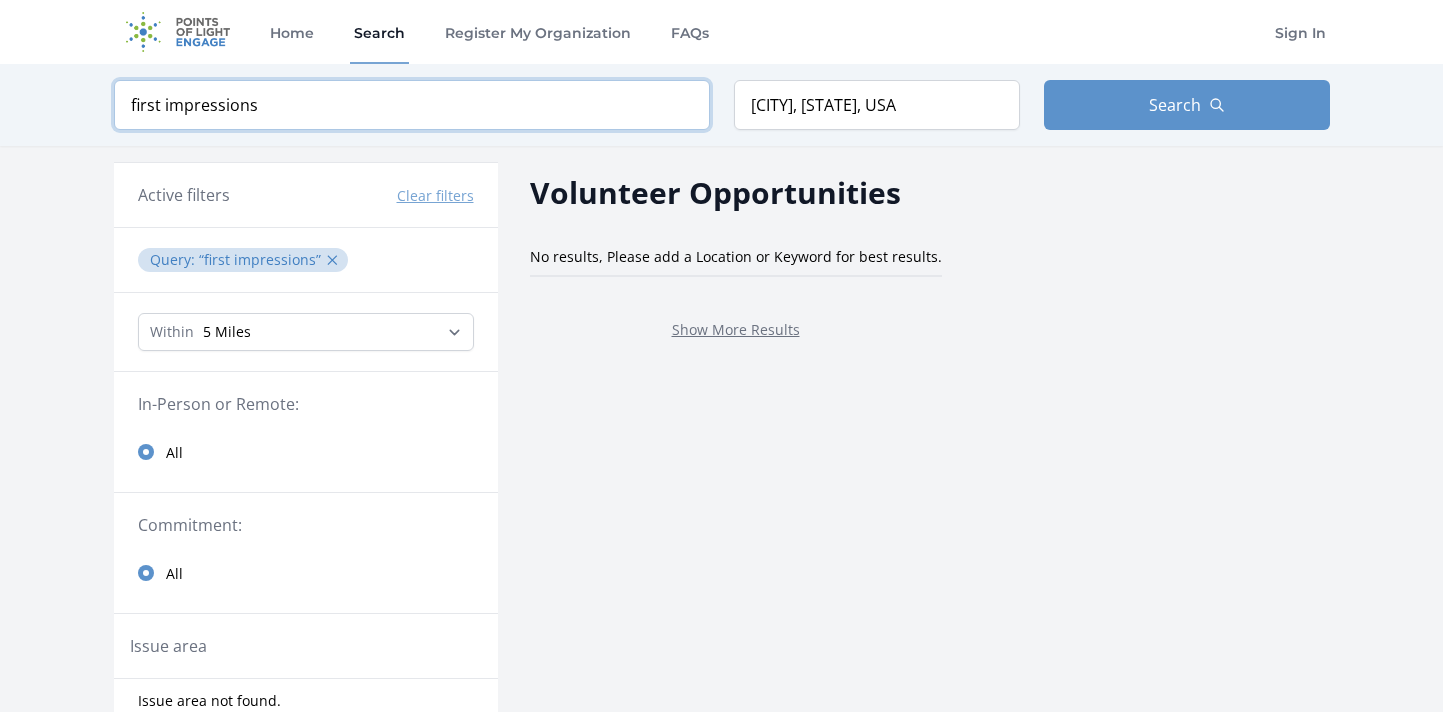 click on "first impressions" at bounding box center (412, 105) 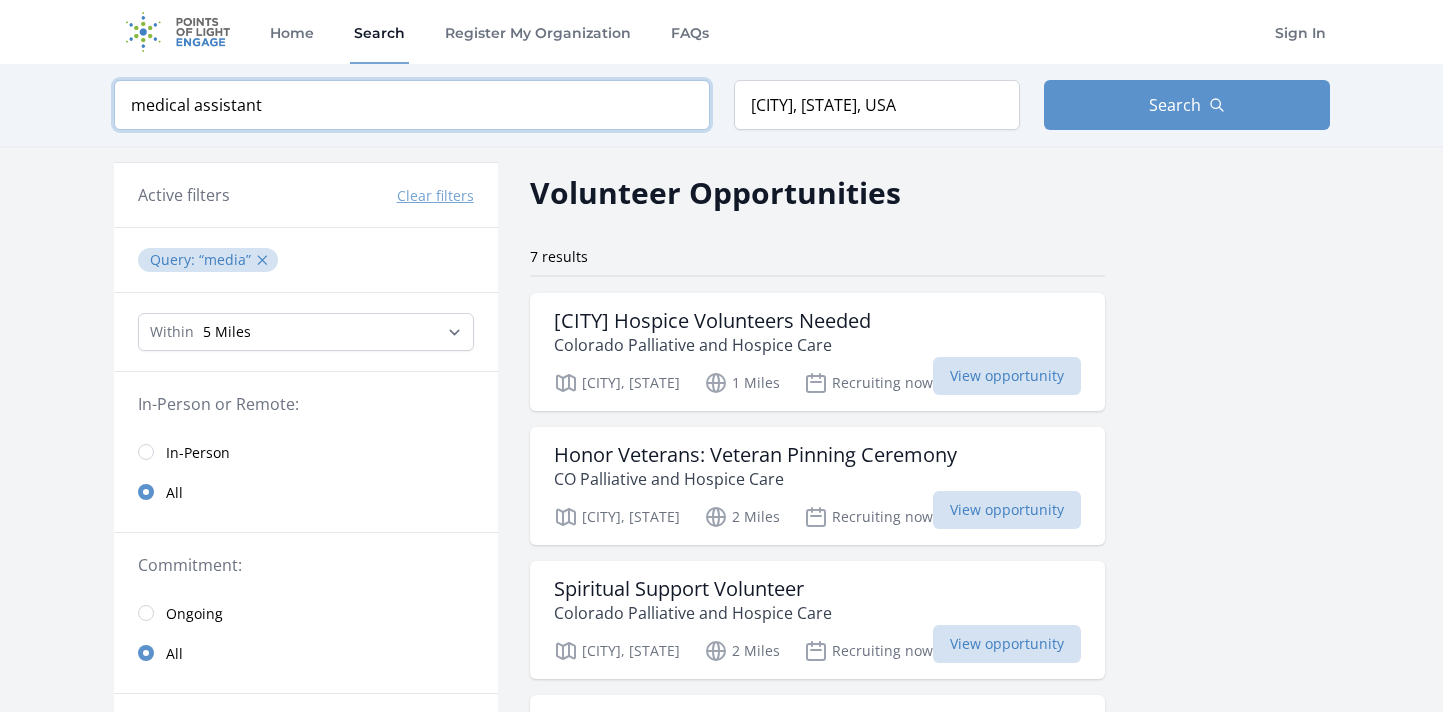type on "medical assistant" 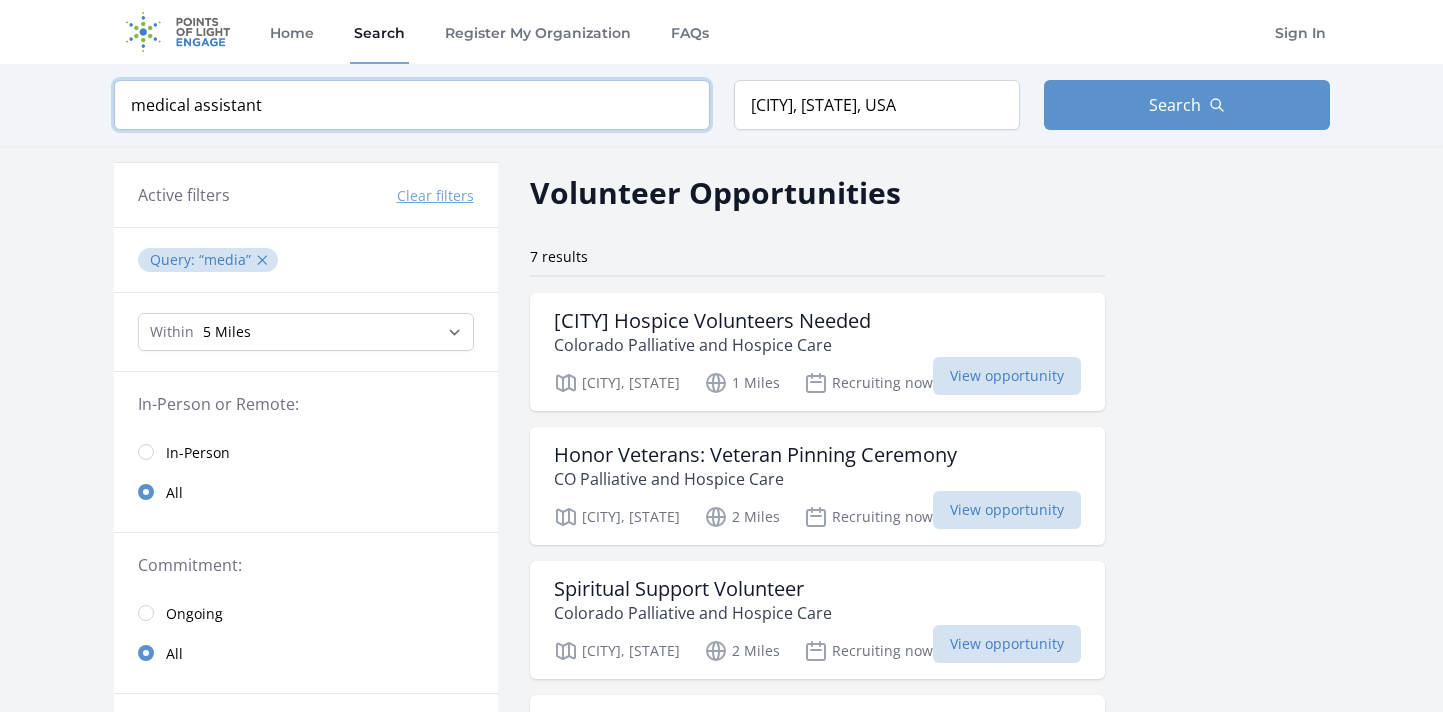 click at bounding box center [0, 0] 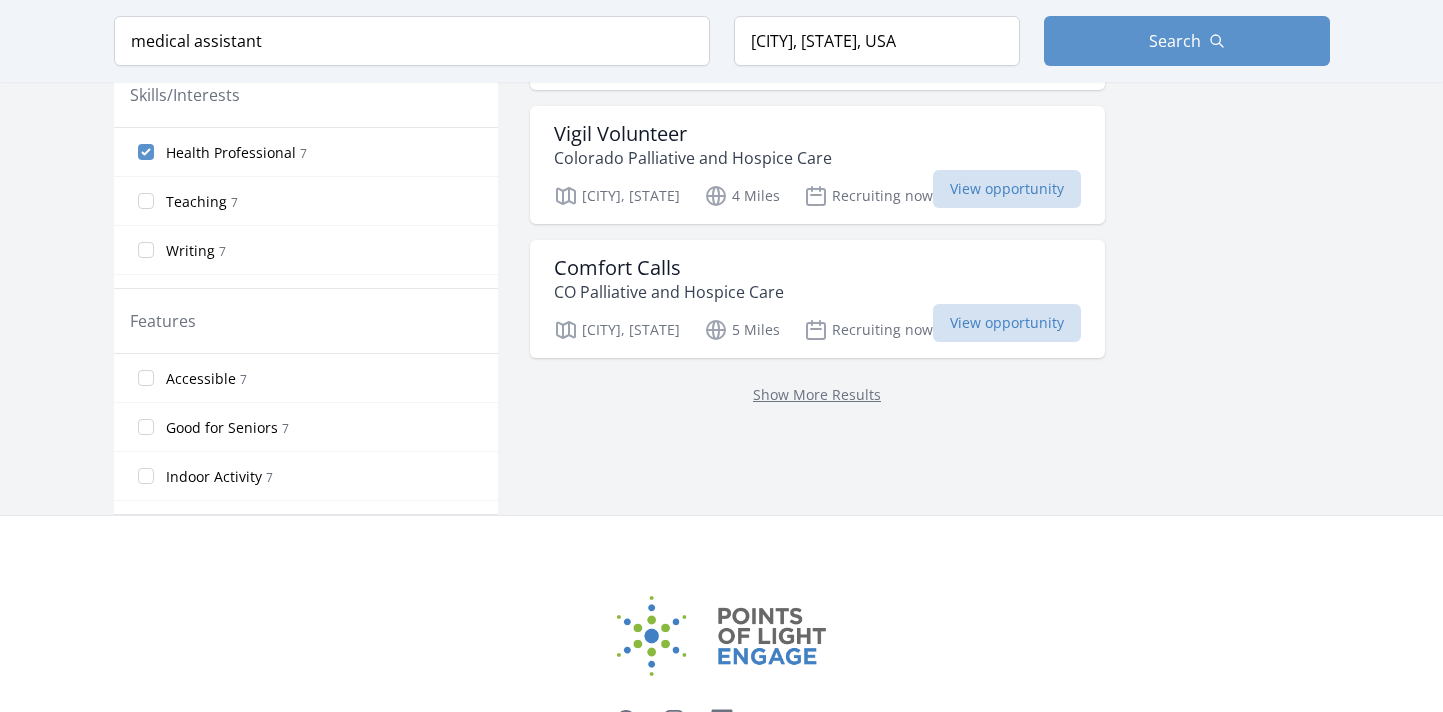 scroll, scrollTop: 0, scrollLeft: 0, axis: both 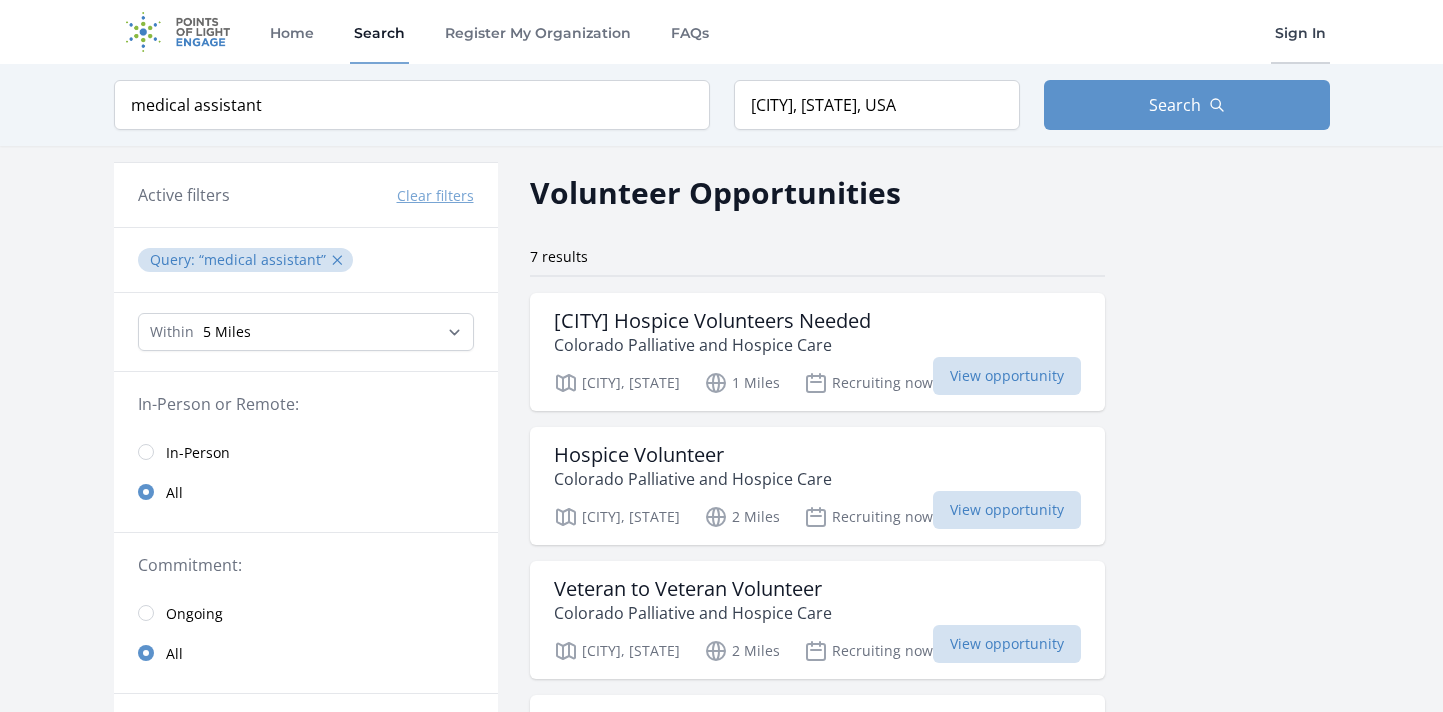 click on "Sign In" at bounding box center [1300, 32] 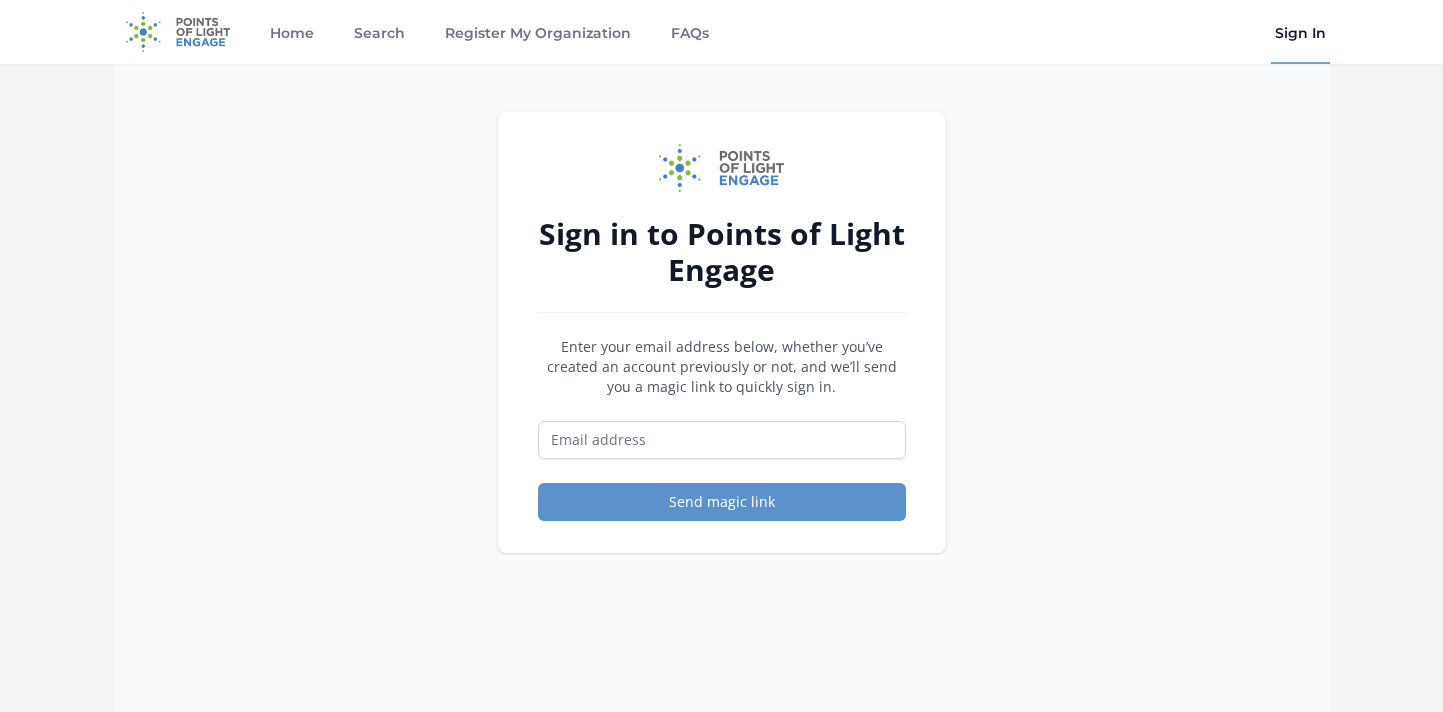 scroll, scrollTop: 0, scrollLeft: 0, axis: both 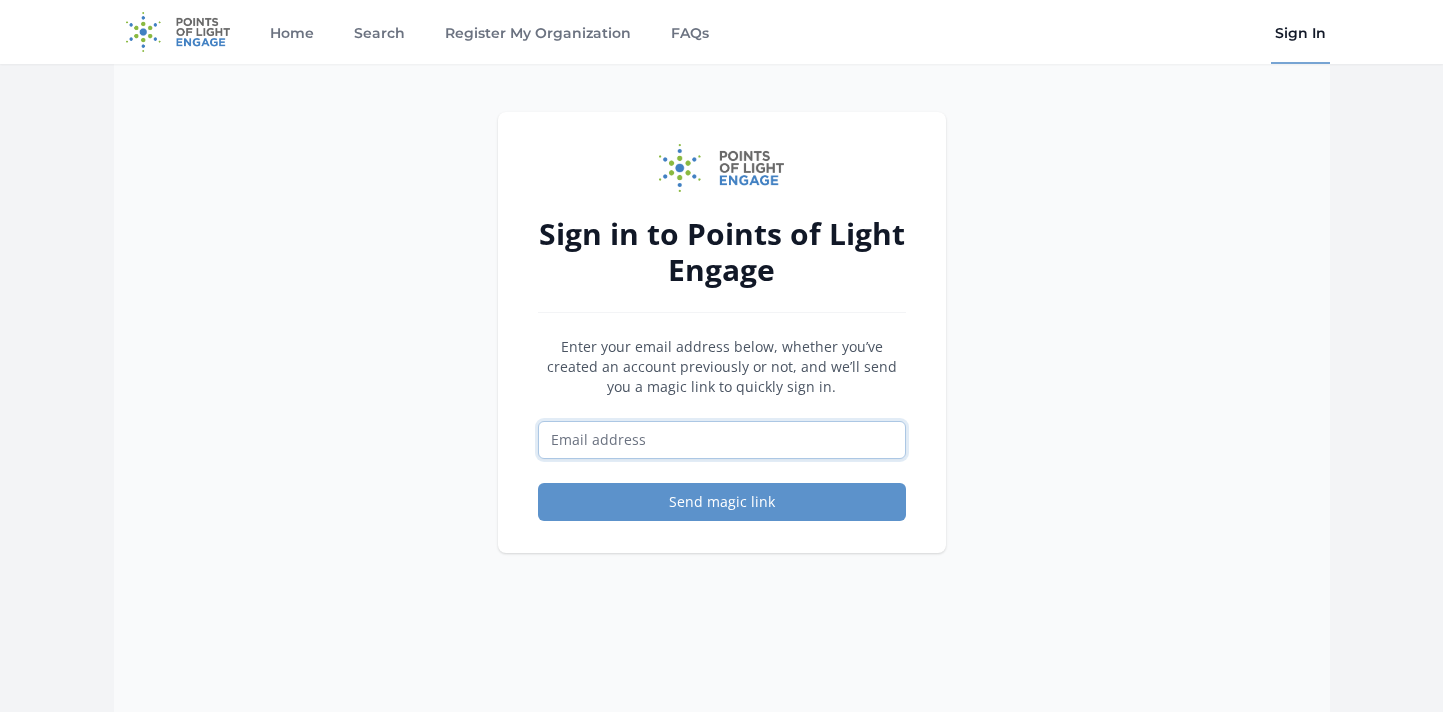 click at bounding box center (722, 440) 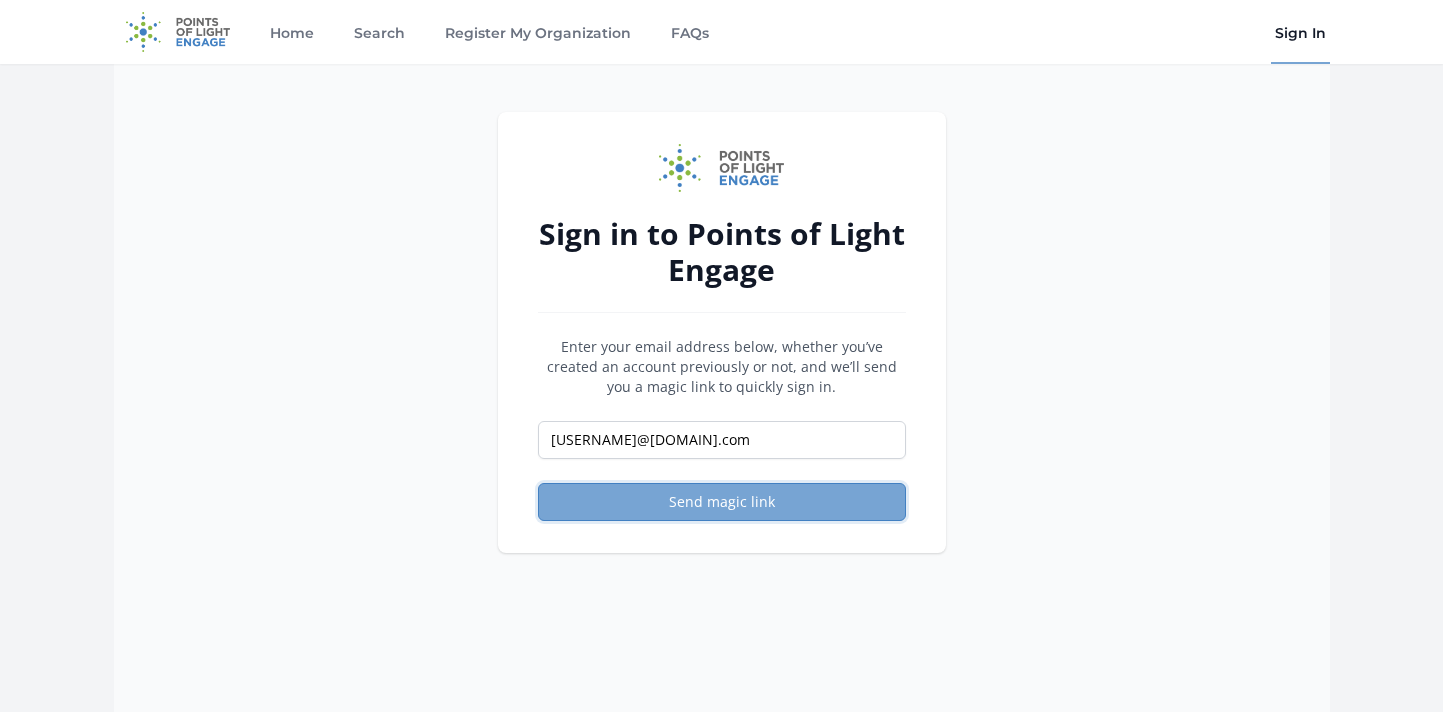 click on "Send magic link" at bounding box center [722, 502] 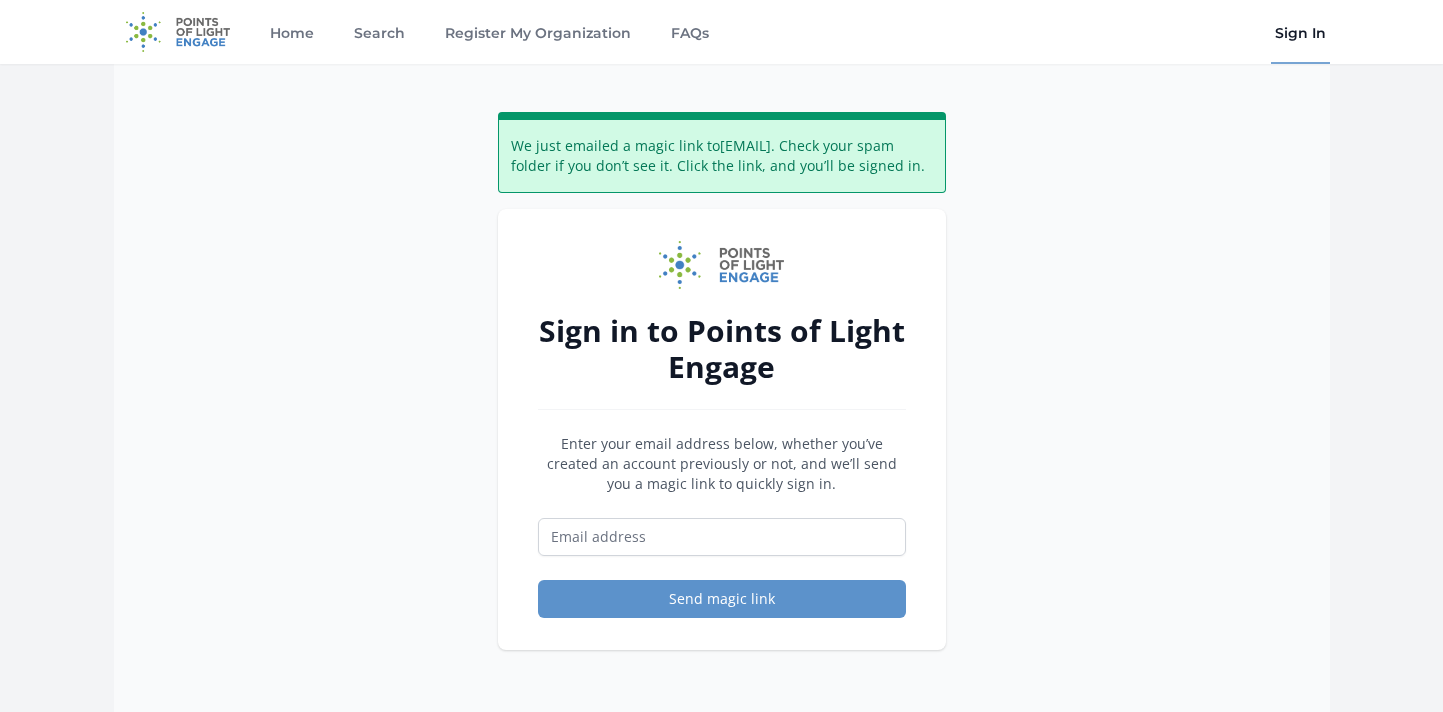 scroll, scrollTop: 0, scrollLeft: 0, axis: both 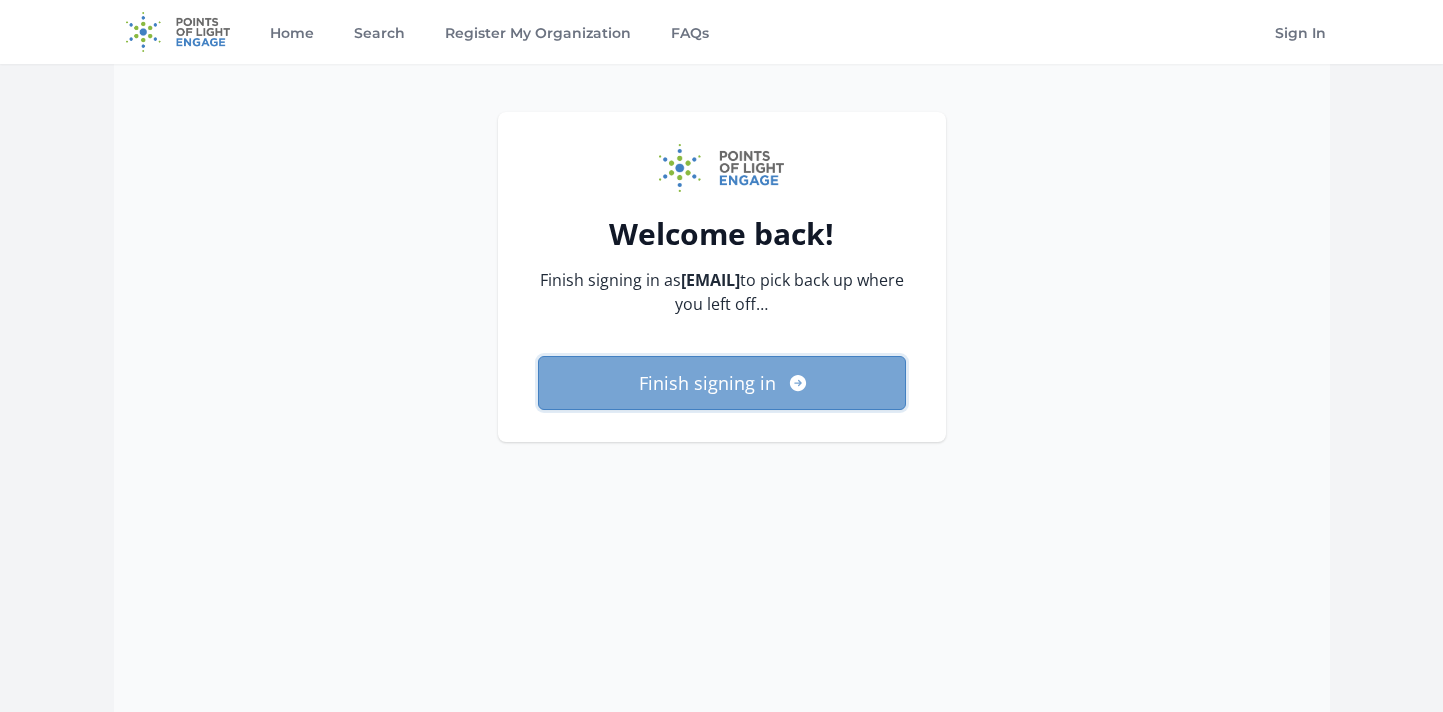 click on "Finish signing in" at bounding box center (722, 383) 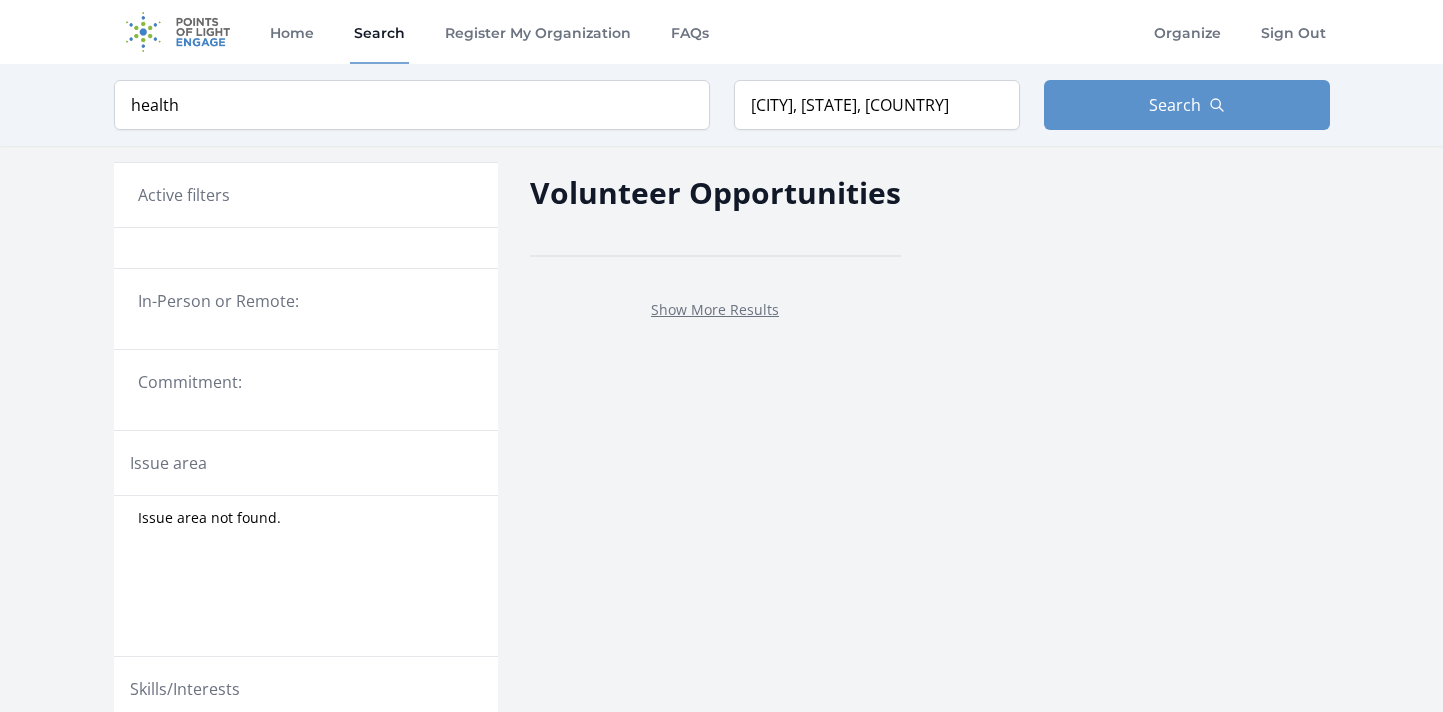 scroll, scrollTop: 0, scrollLeft: 0, axis: both 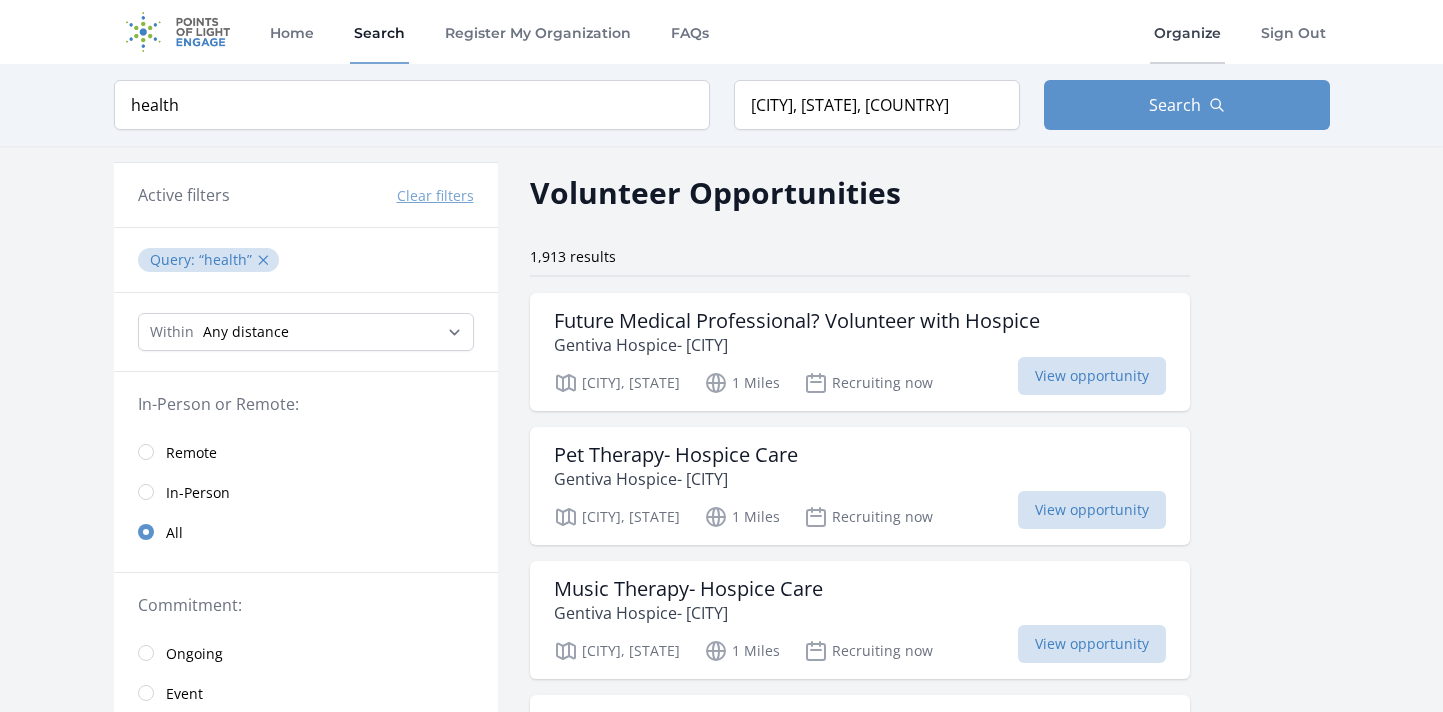 click on "Organize" at bounding box center [1187, 32] 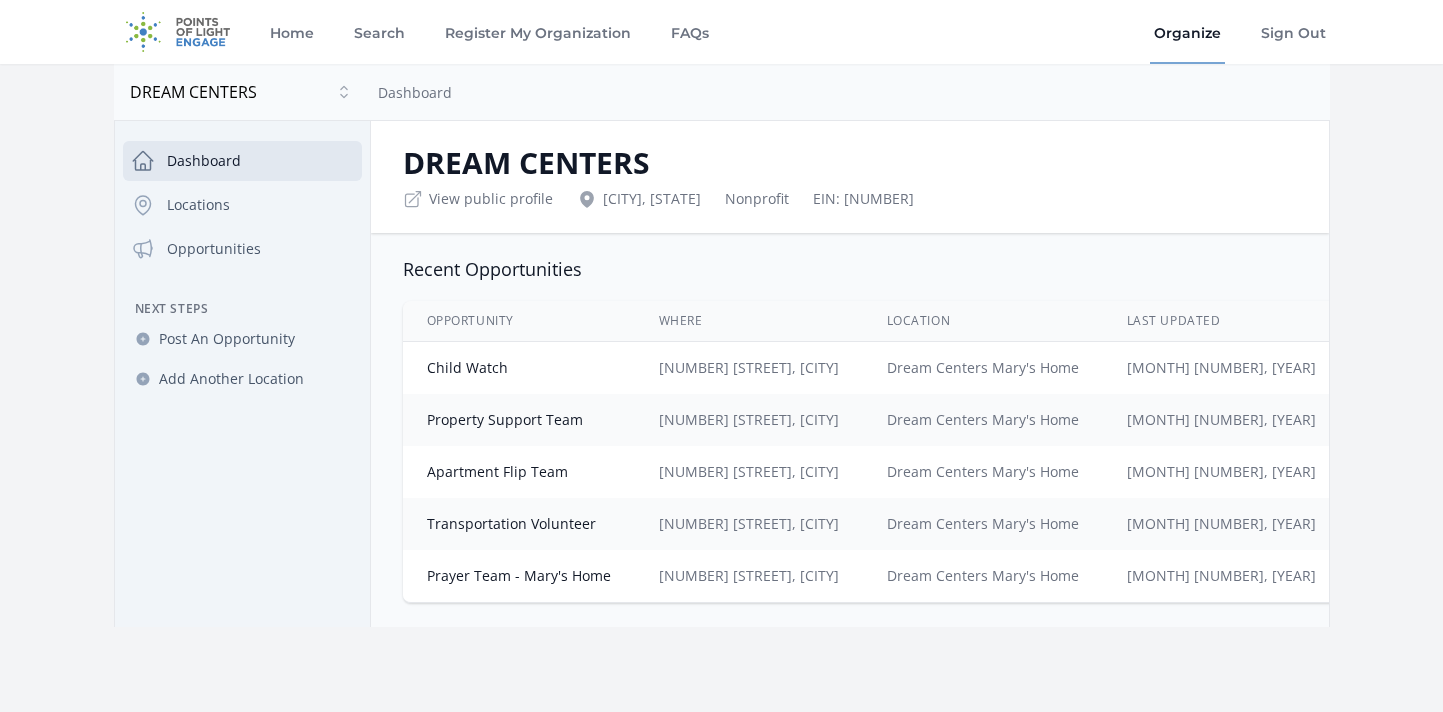 scroll, scrollTop: 0, scrollLeft: 0, axis: both 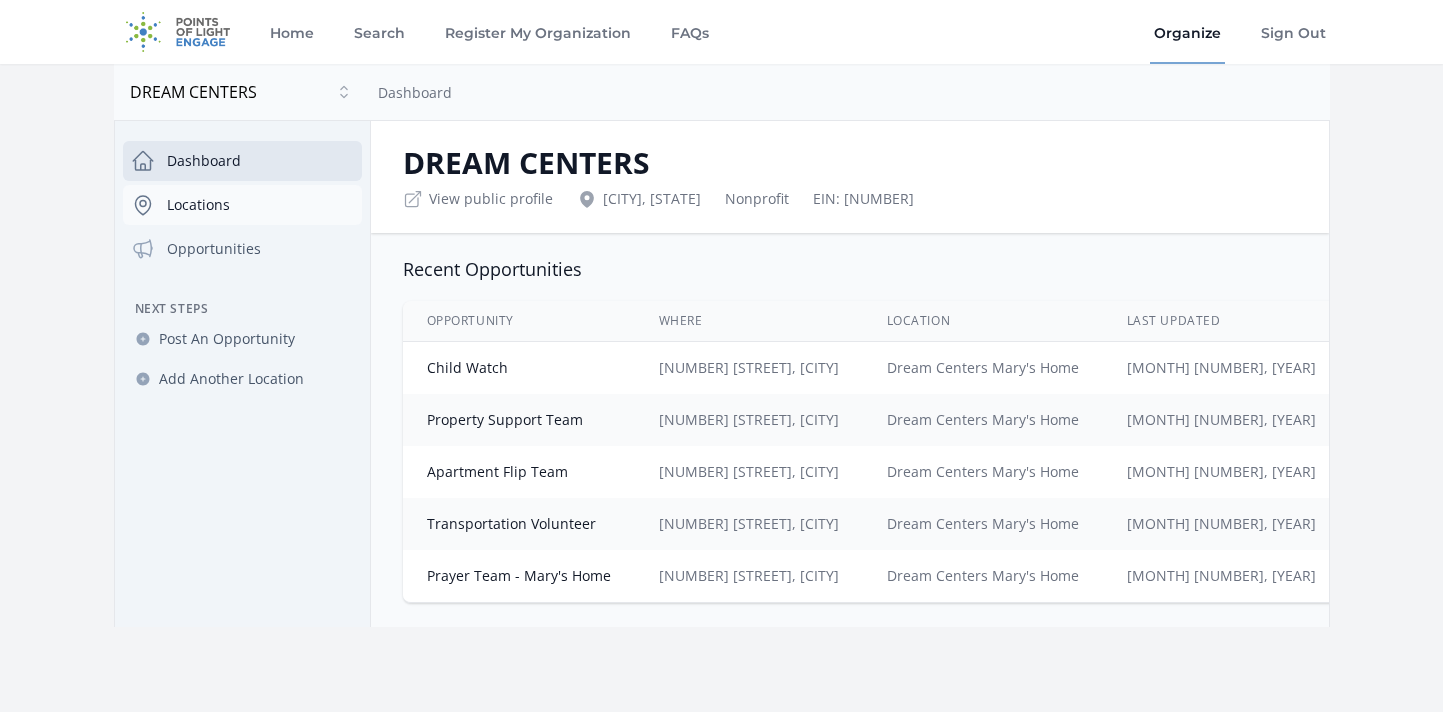 click on "Locations" at bounding box center [242, 205] 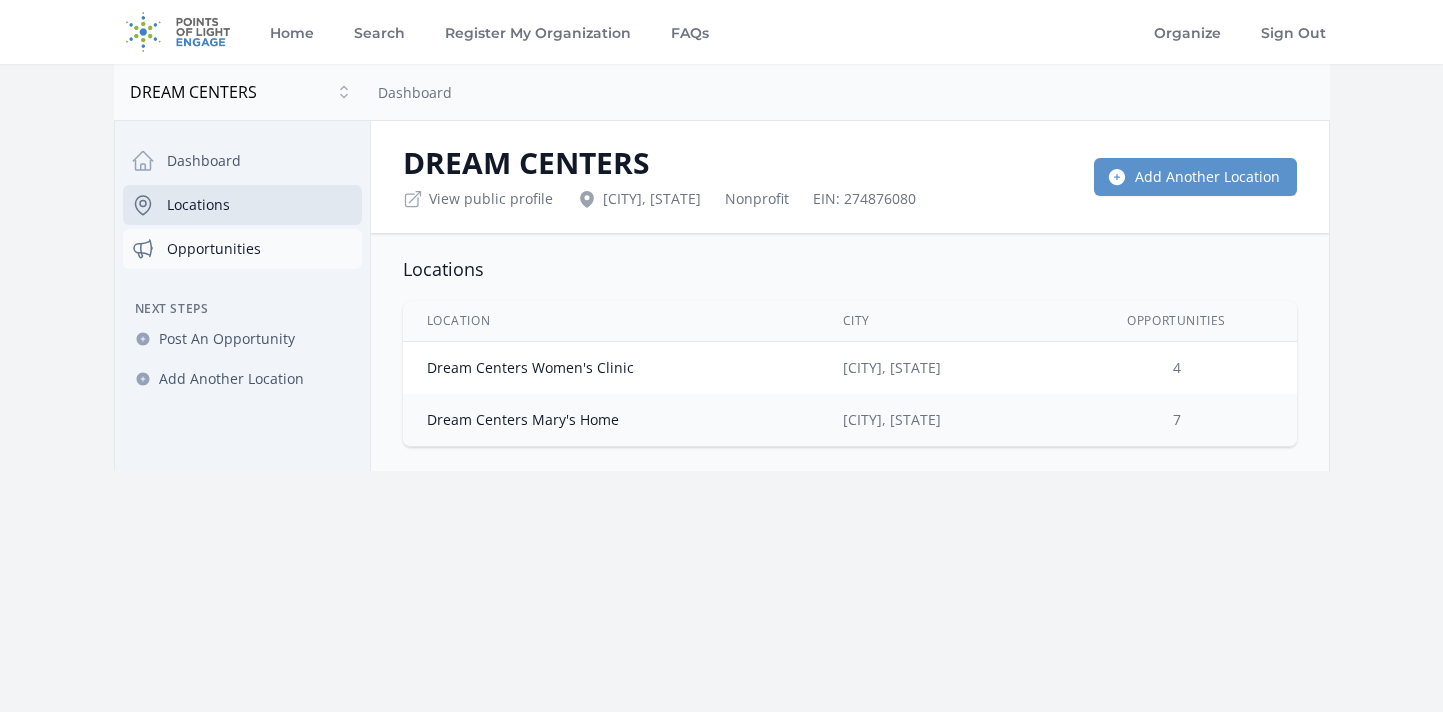 scroll, scrollTop: 0, scrollLeft: 0, axis: both 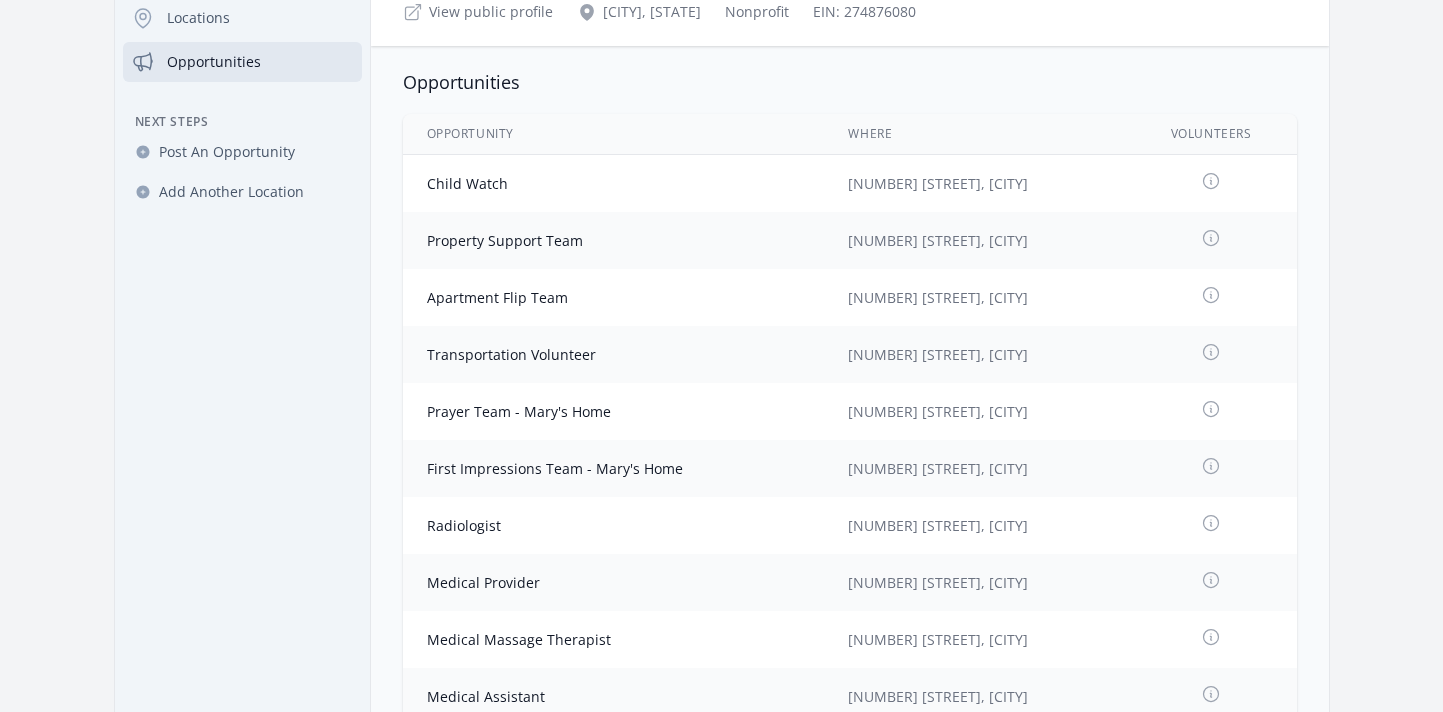 click 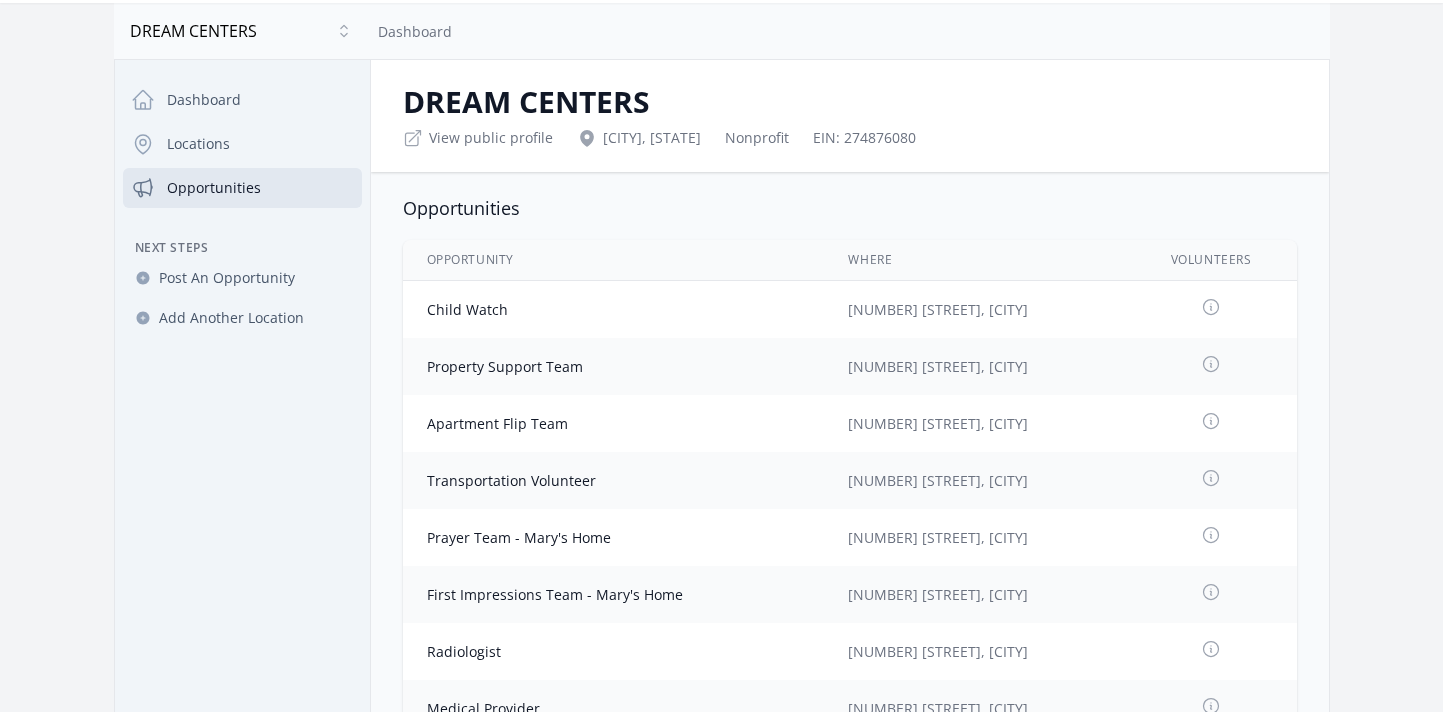 scroll, scrollTop: 0, scrollLeft: 0, axis: both 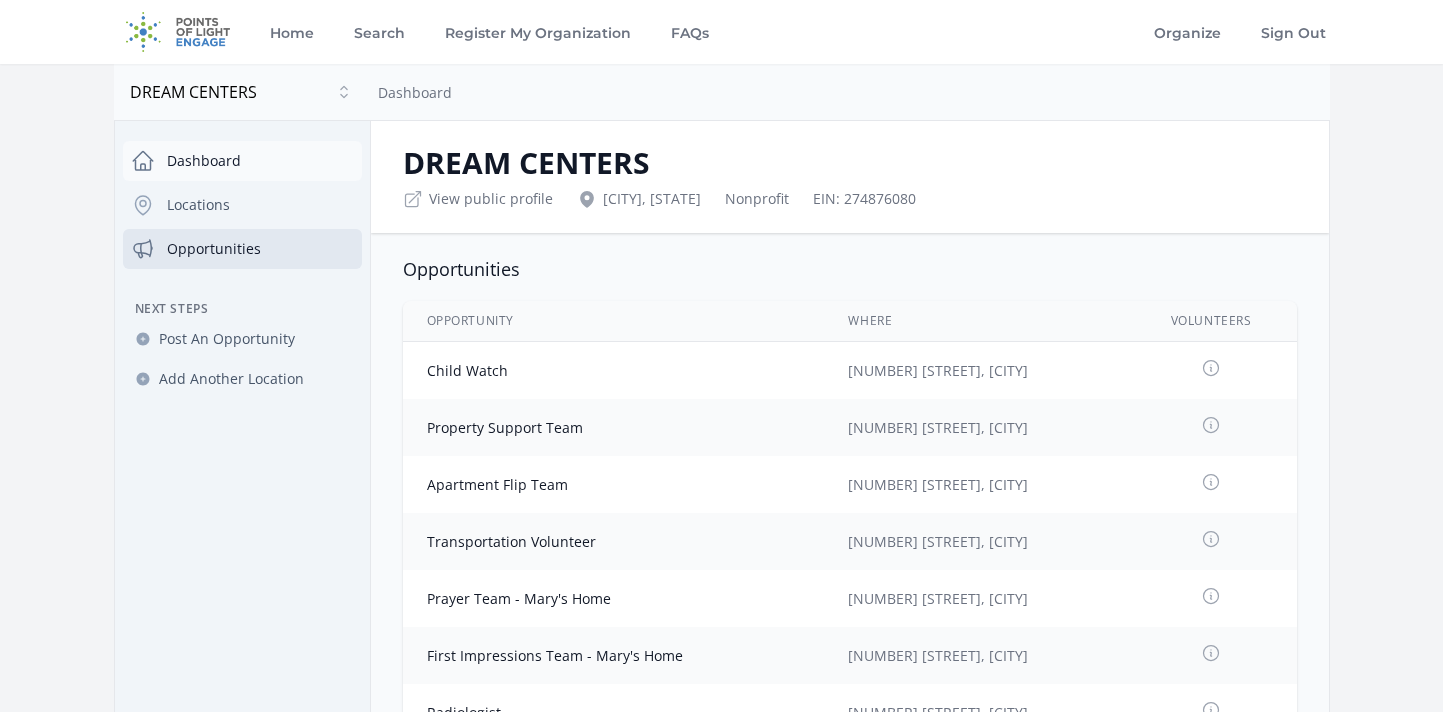 click on "Dashboard" at bounding box center [242, 161] 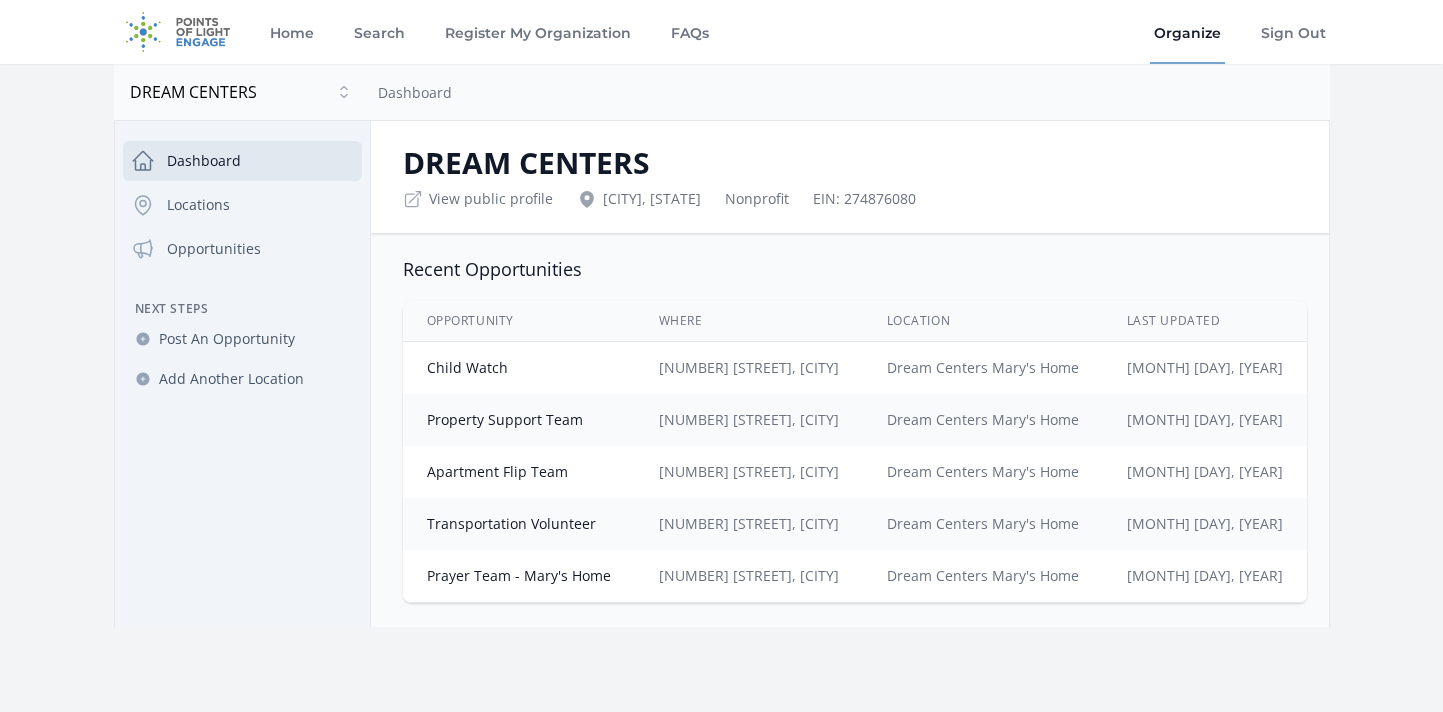 scroll, scrollTop: 0, scrollLeft: 0, axis: both 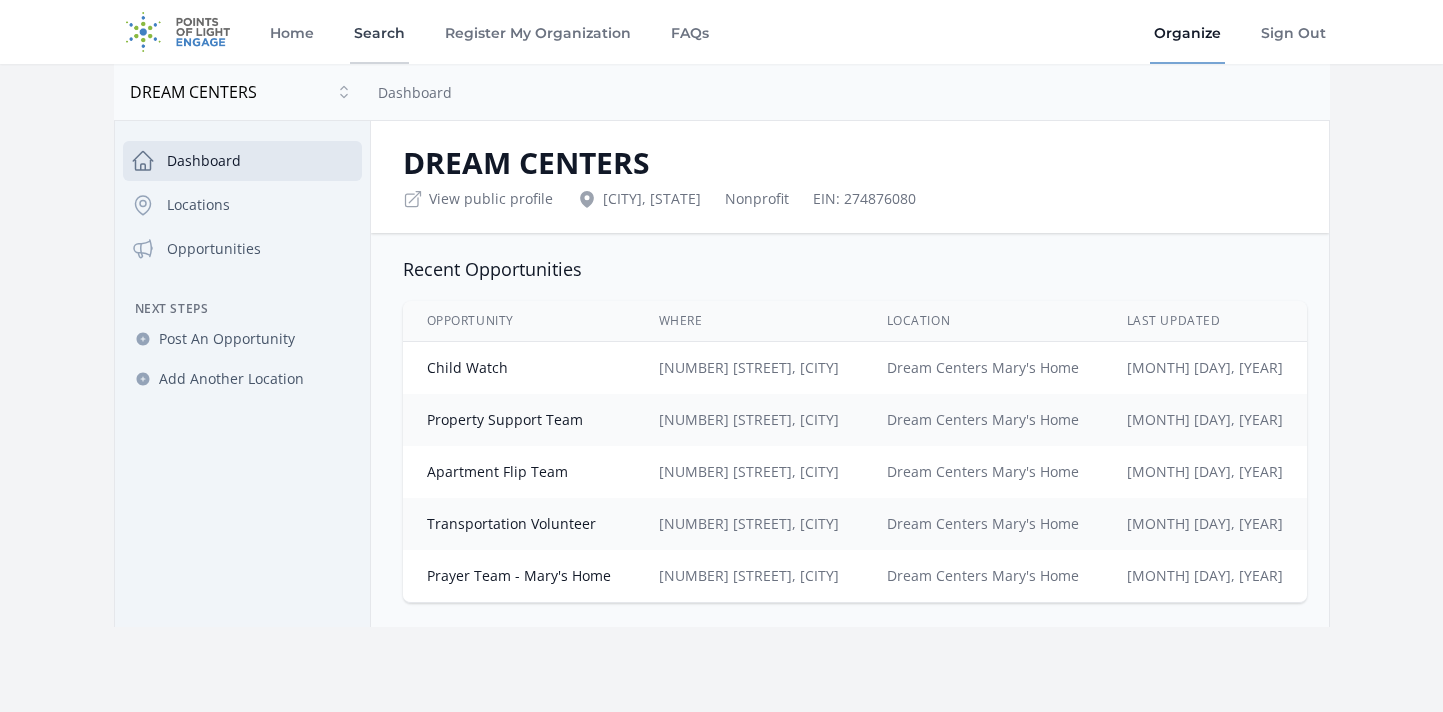 click on "Search" at bounding box center (379, 32) 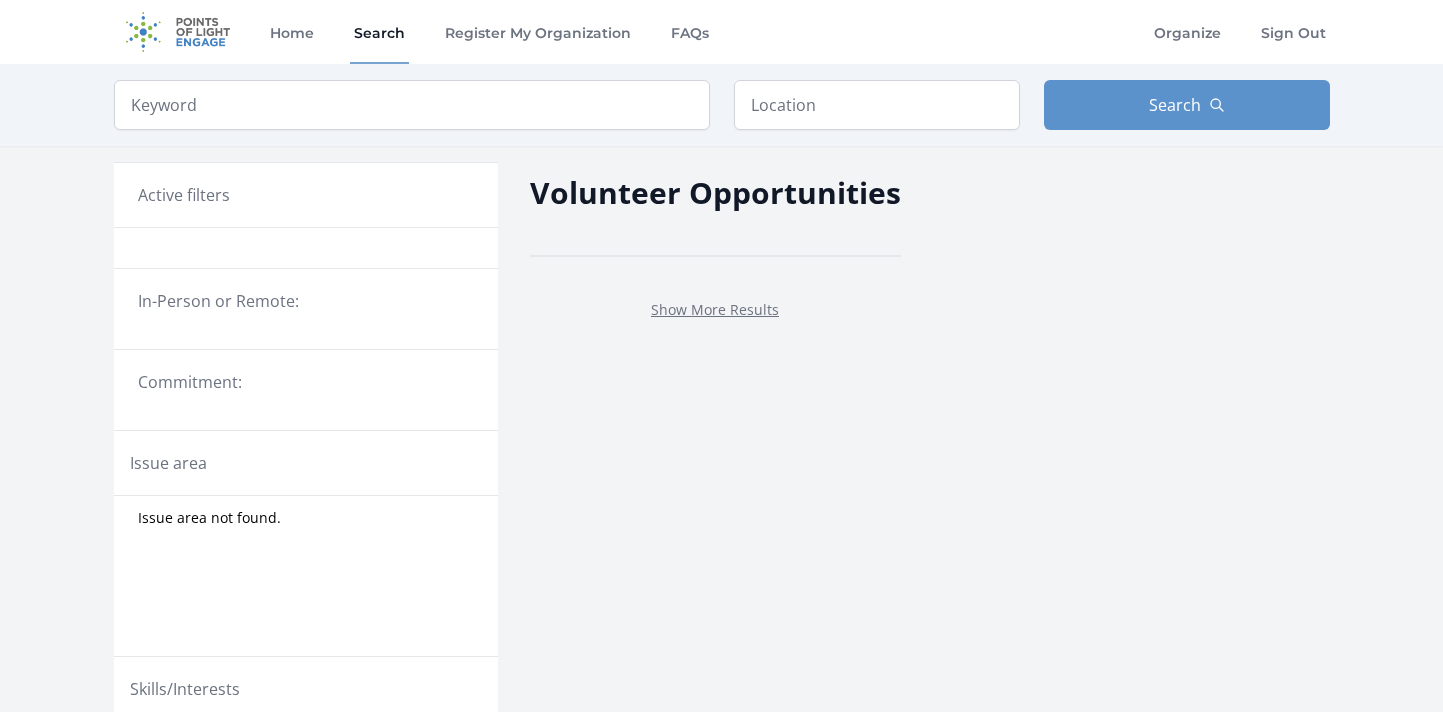 scroll, scrollTop: 0, scrollLeft: 0, axis: both 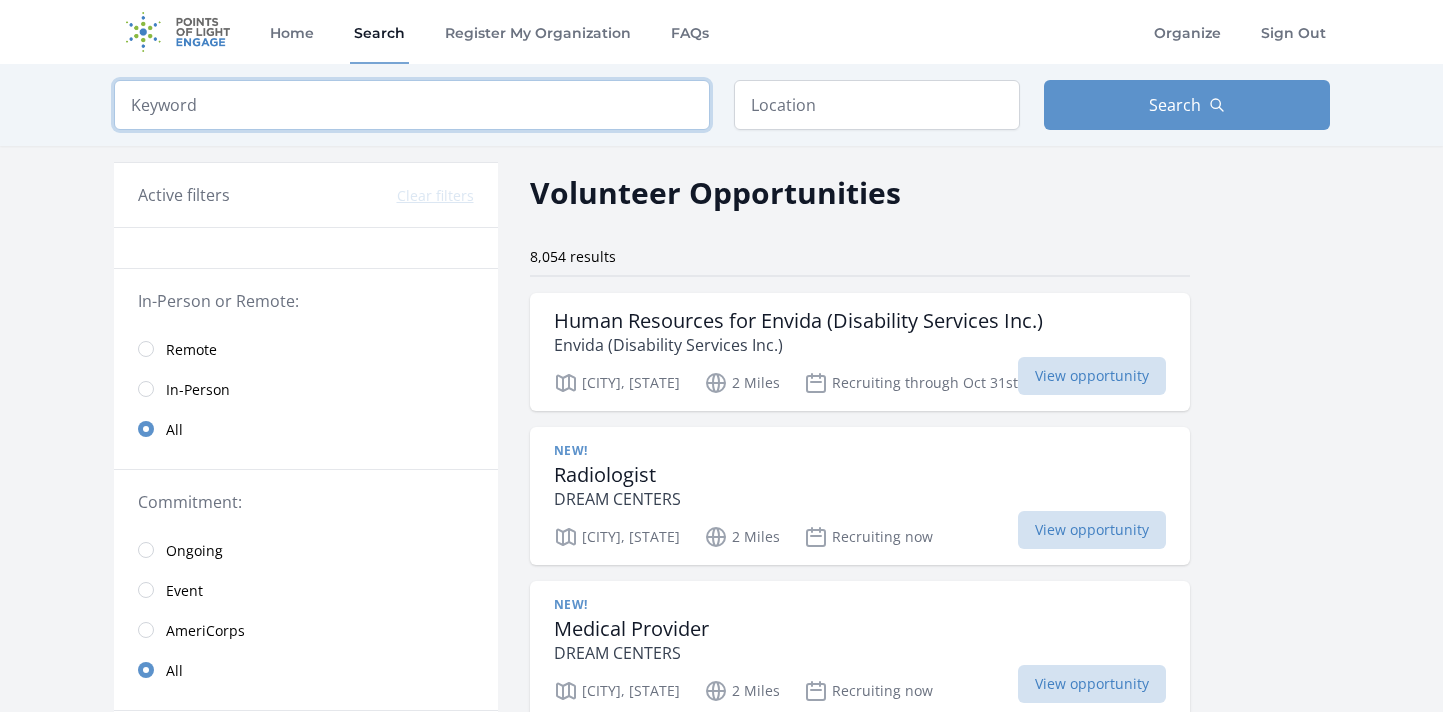 click at bounding box center [412, 105] 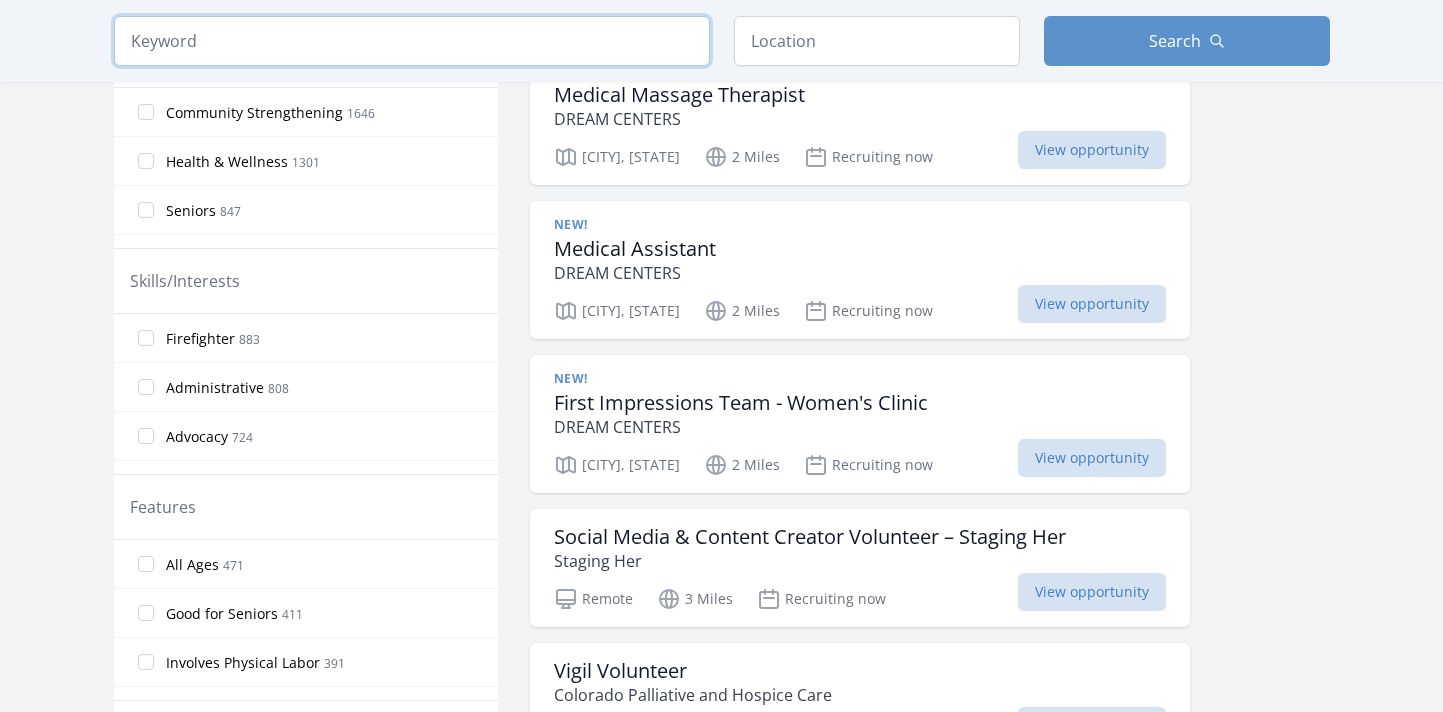 scroll, scrollTop: 730, scrollLeft: 0, axis: vertical 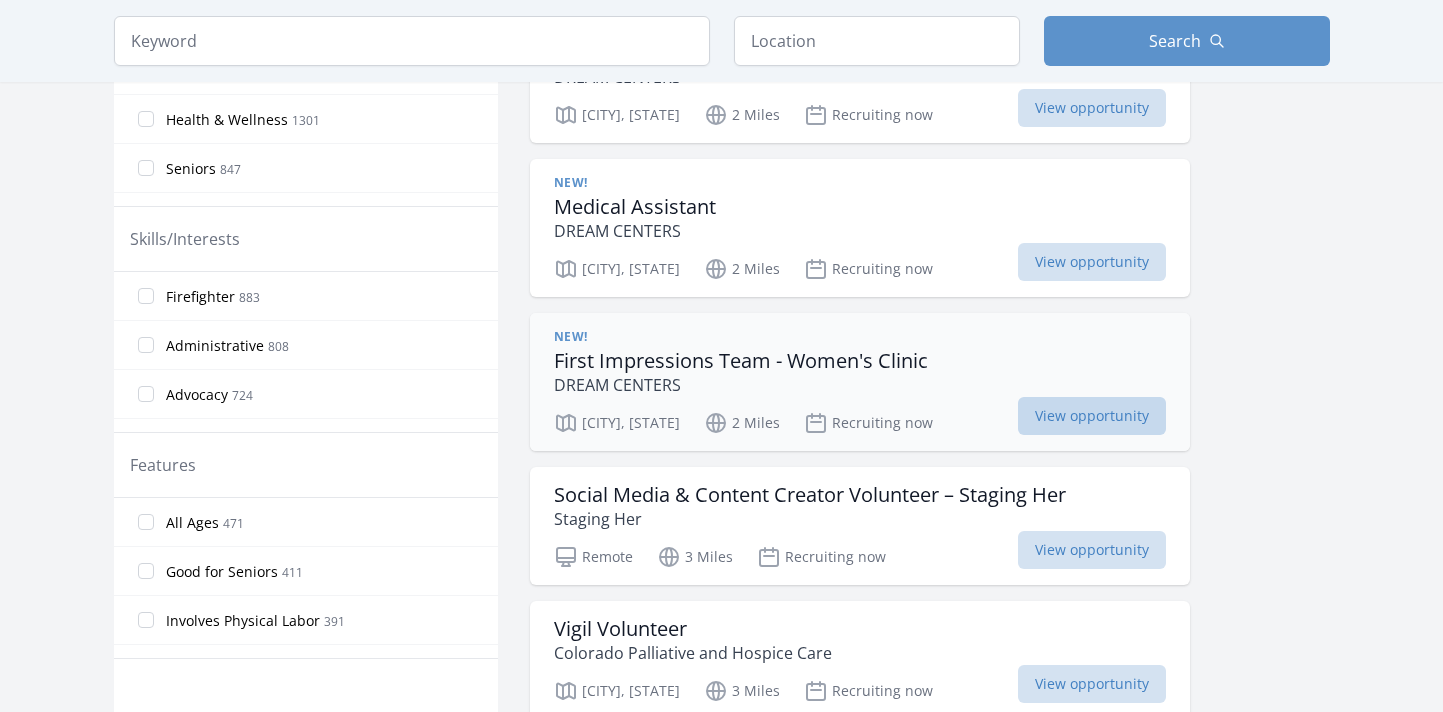 click on "View opportunity" at bounding box center [1092, 416] 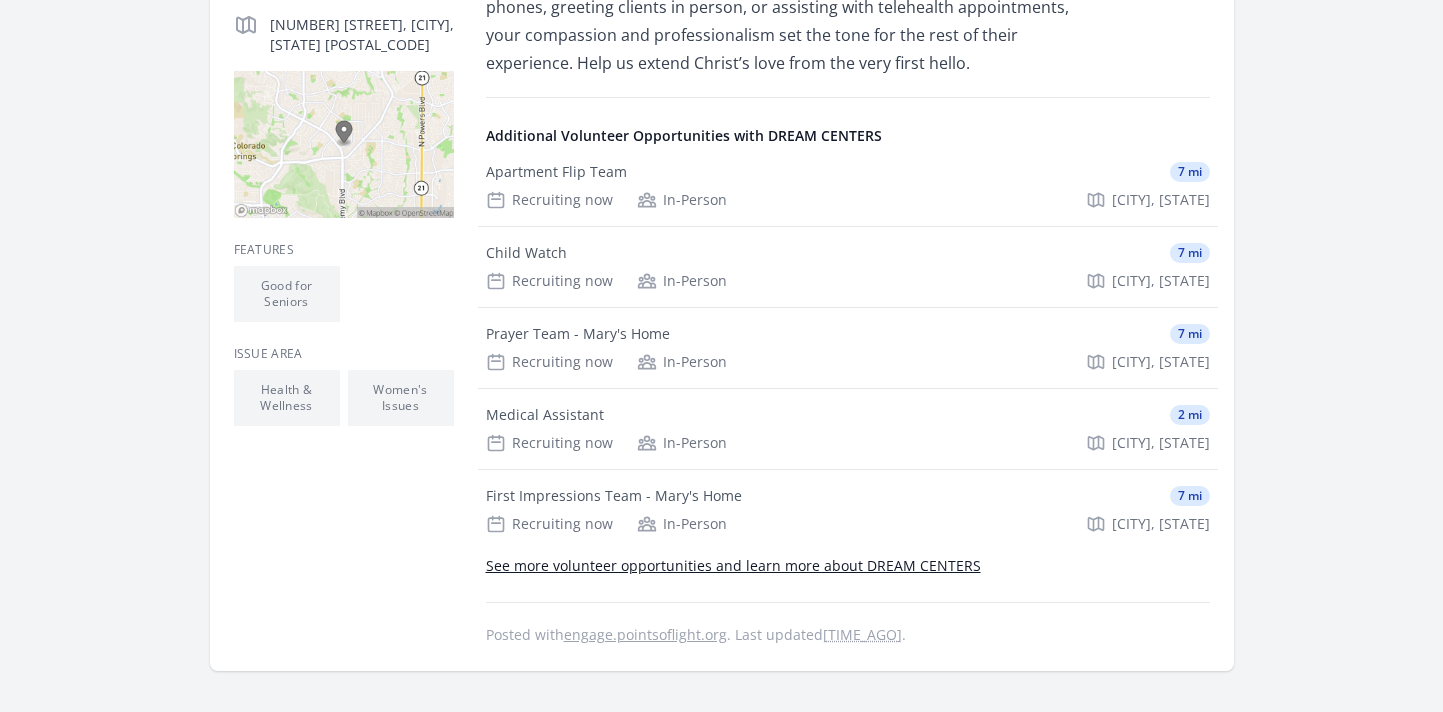 scroll, scrollTop: 525, scrollLeft: 0, axis: vertical 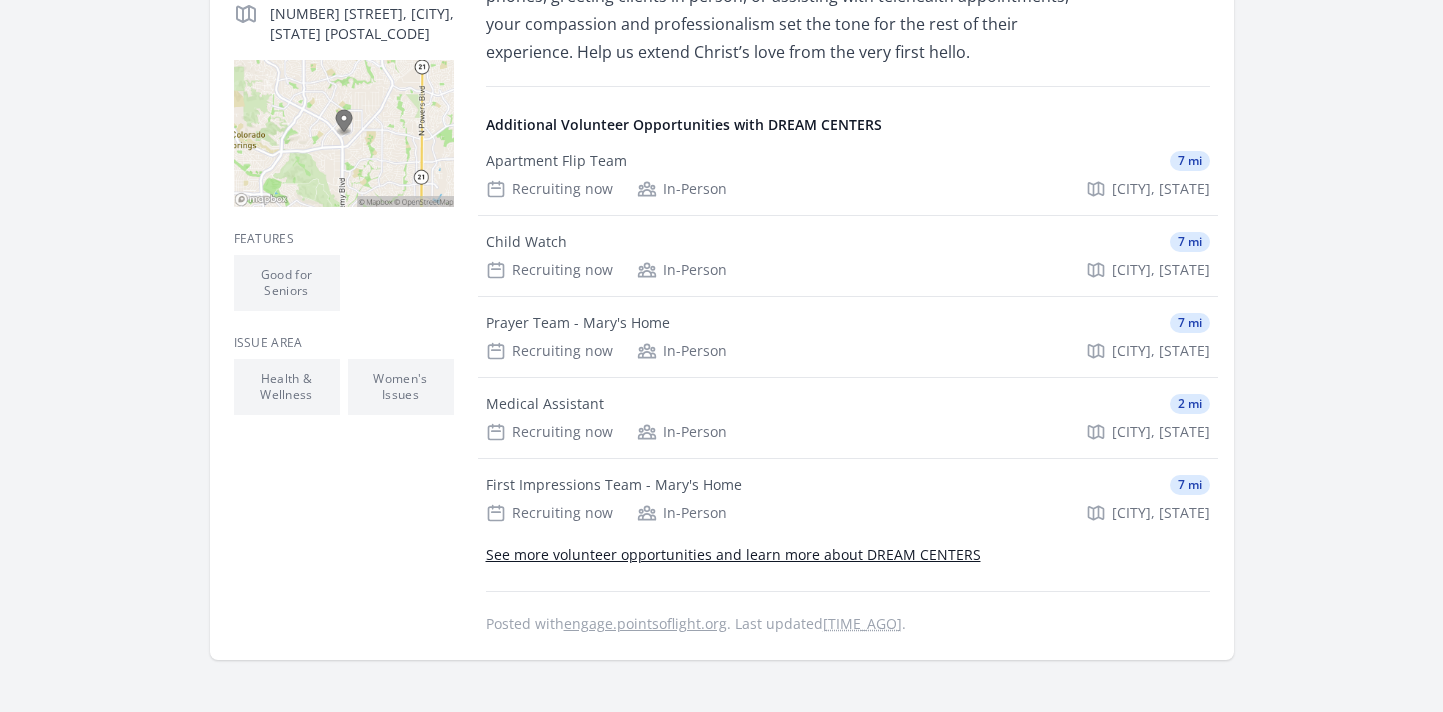 click on "See  more volunteer opportunities and learn more about DREAM CENTERS" at bounding box center (733, 554) 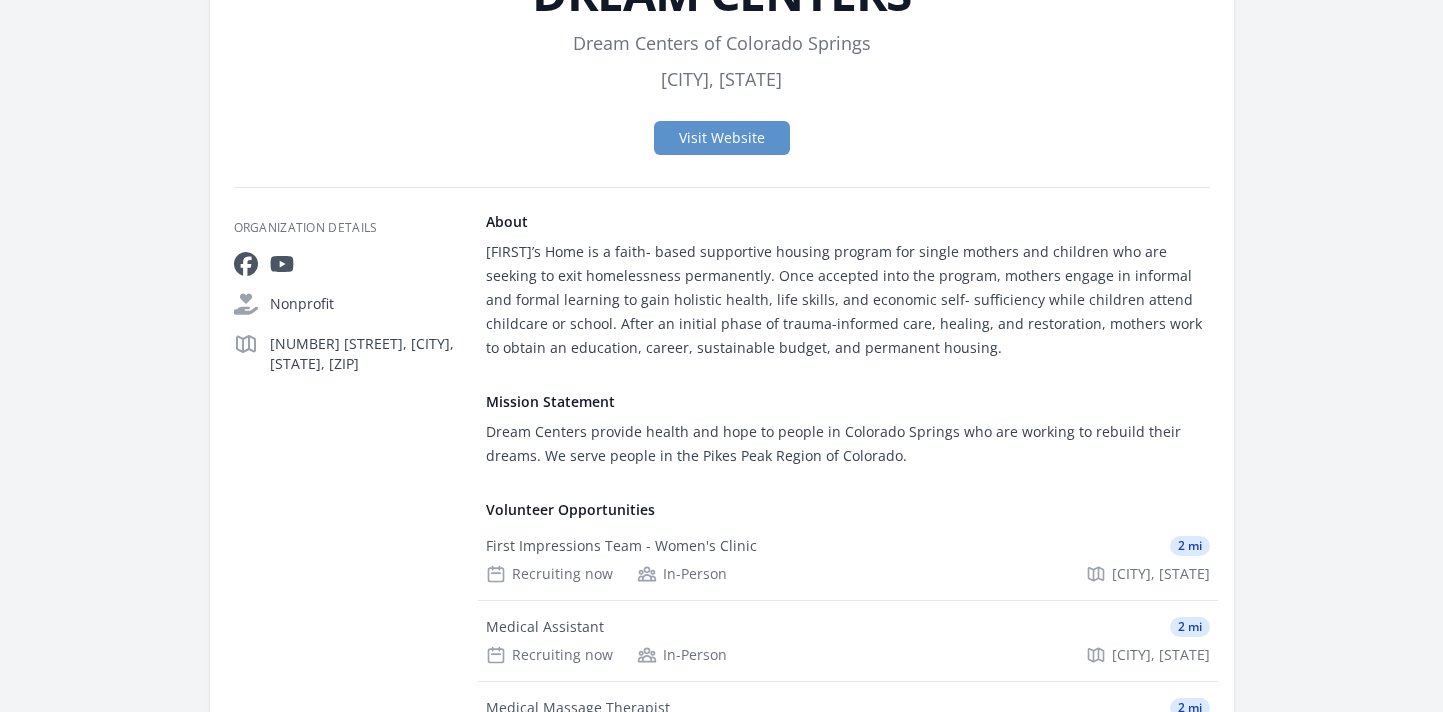 scroll, scrollTop: 0, scrollLeft: 0, axis: both 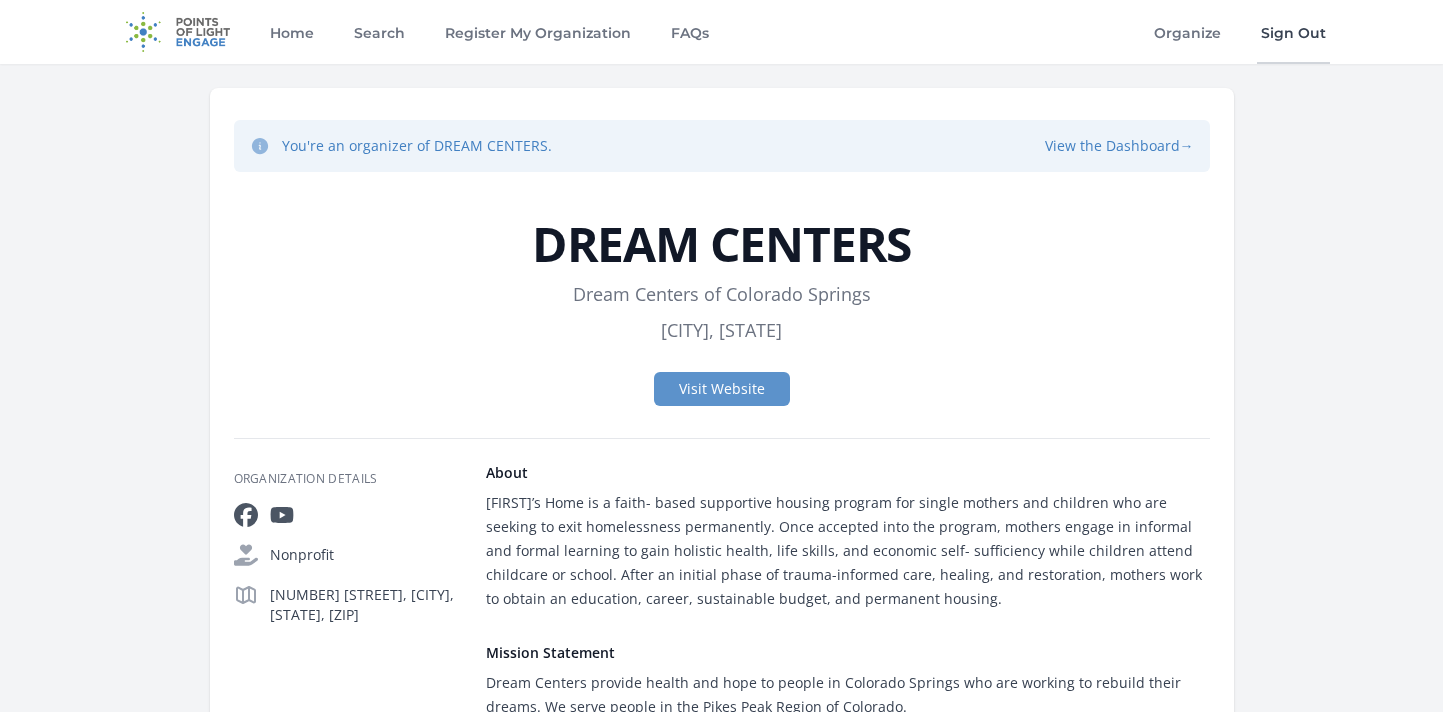 click on "Sign Out" at bounding box center (1293, 32) 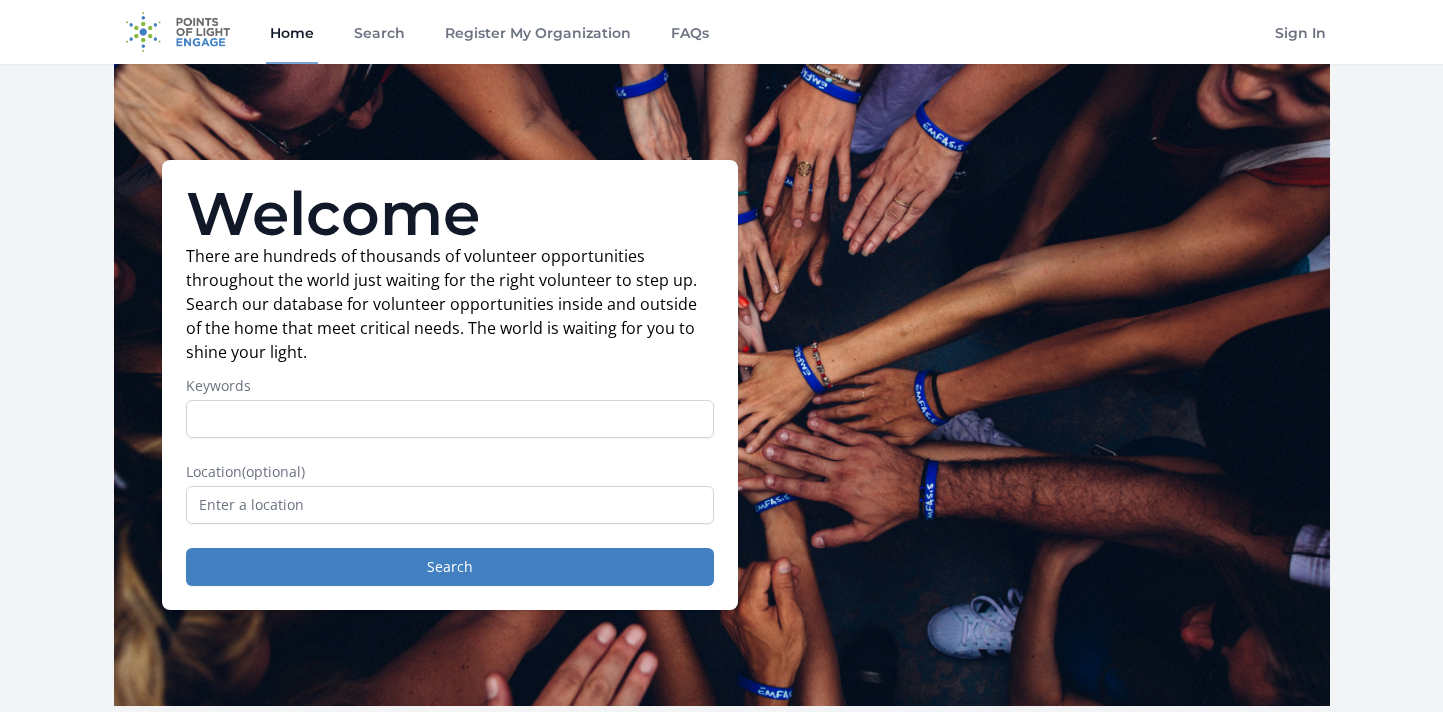 scroll, scrollTop: 0, scrollLeft: 0, axis: both 